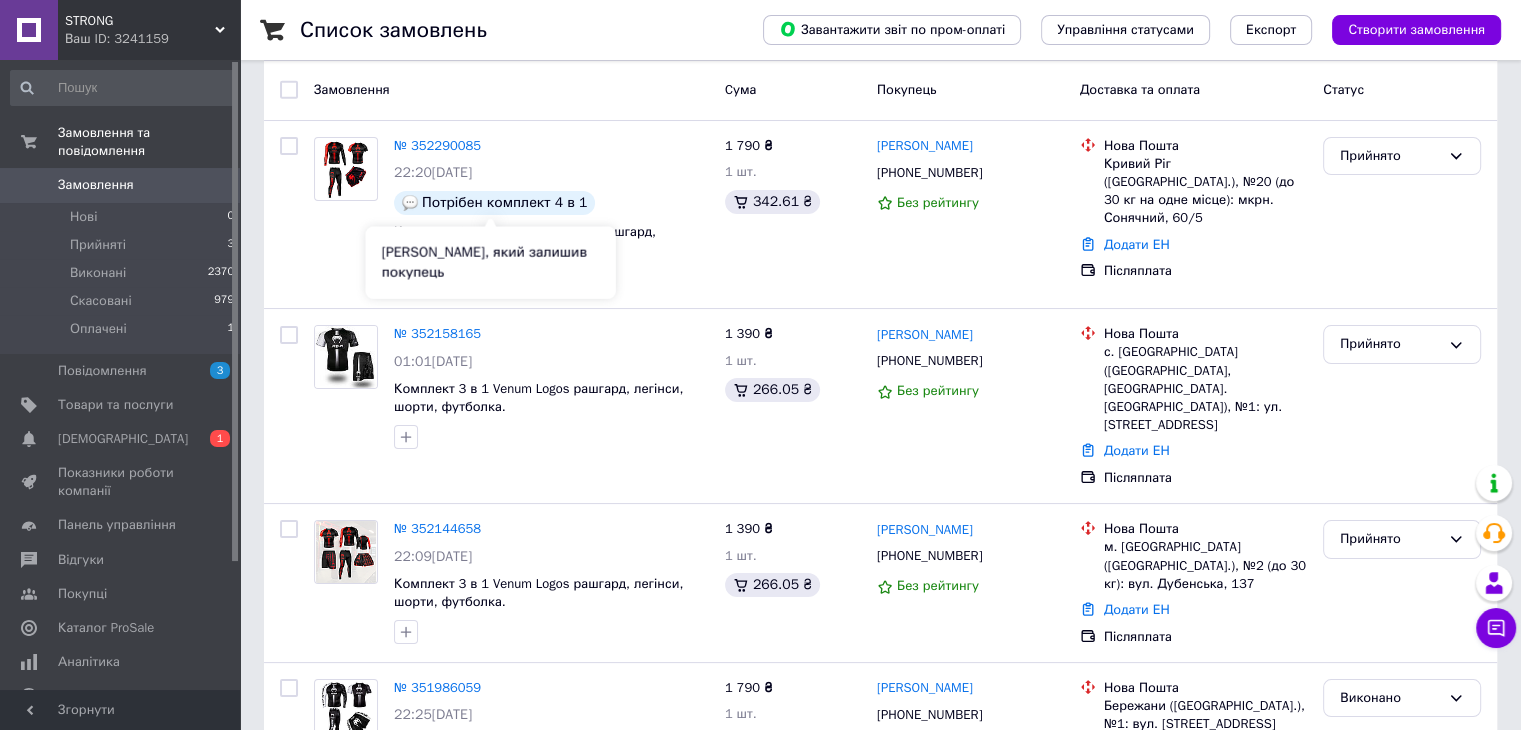 scroll, scrollTop: 0, scrollLeft: 0, axis: both 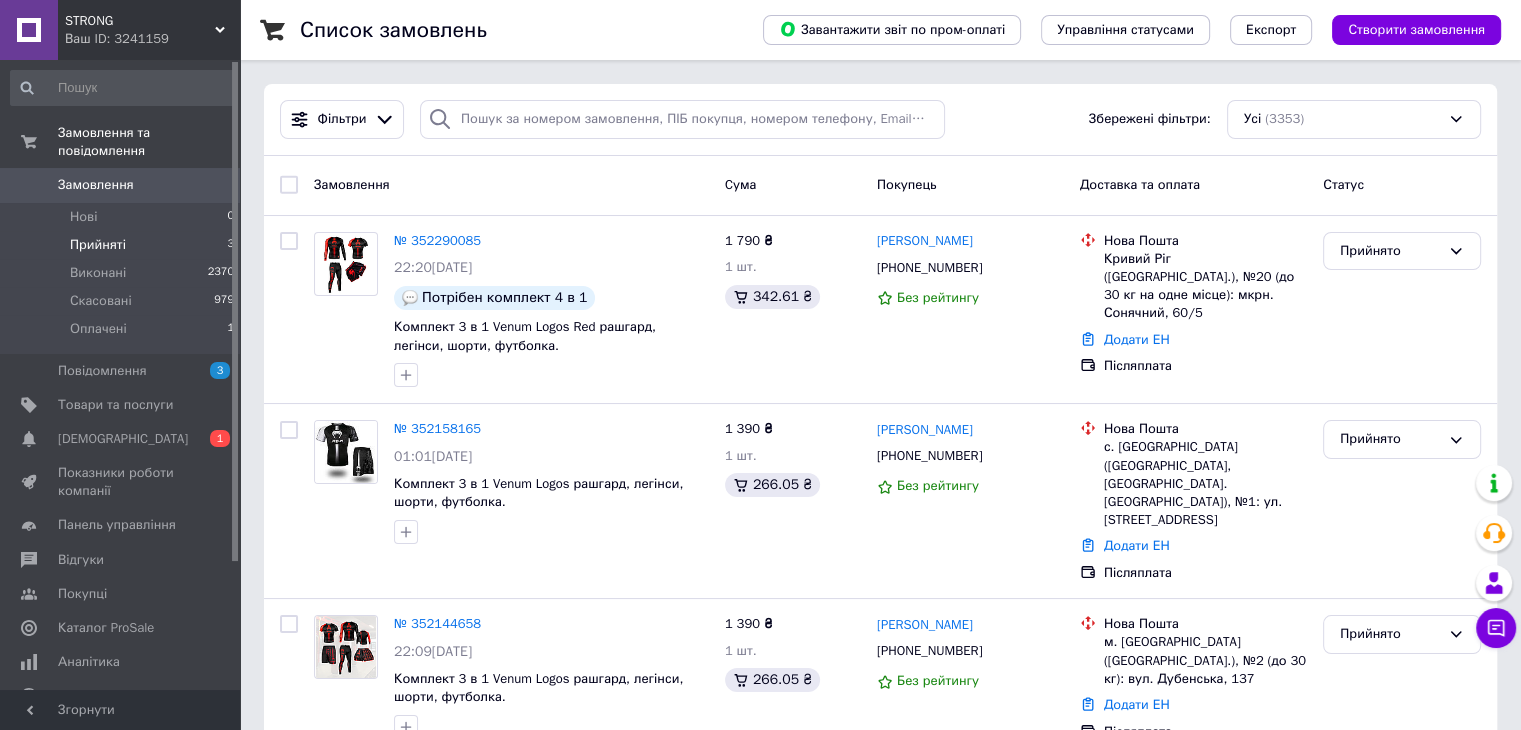 click on "Прийняті 3" at bounding box center [123, 245] 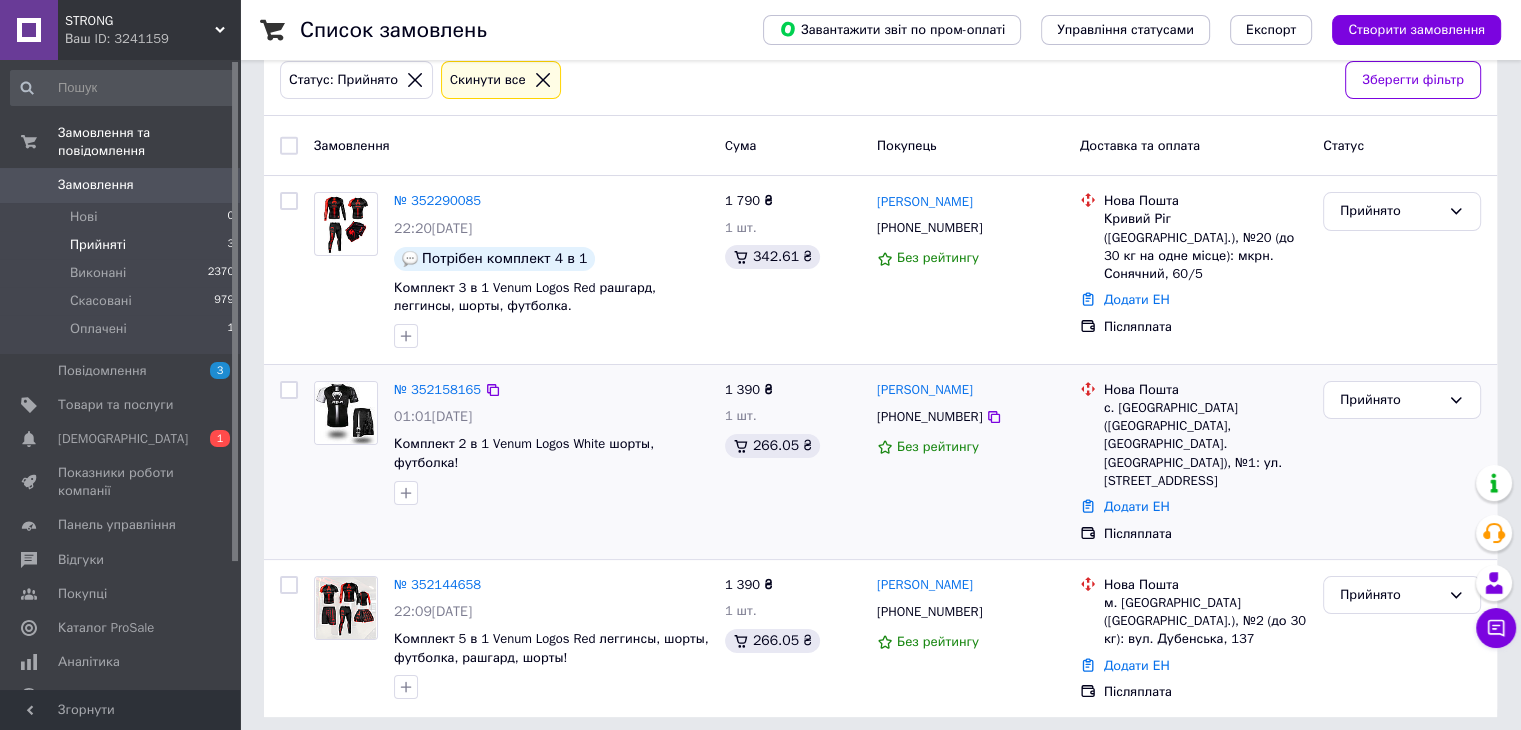 scroll, scrollTop: 121, scrollLeft: 0, axis: vertical 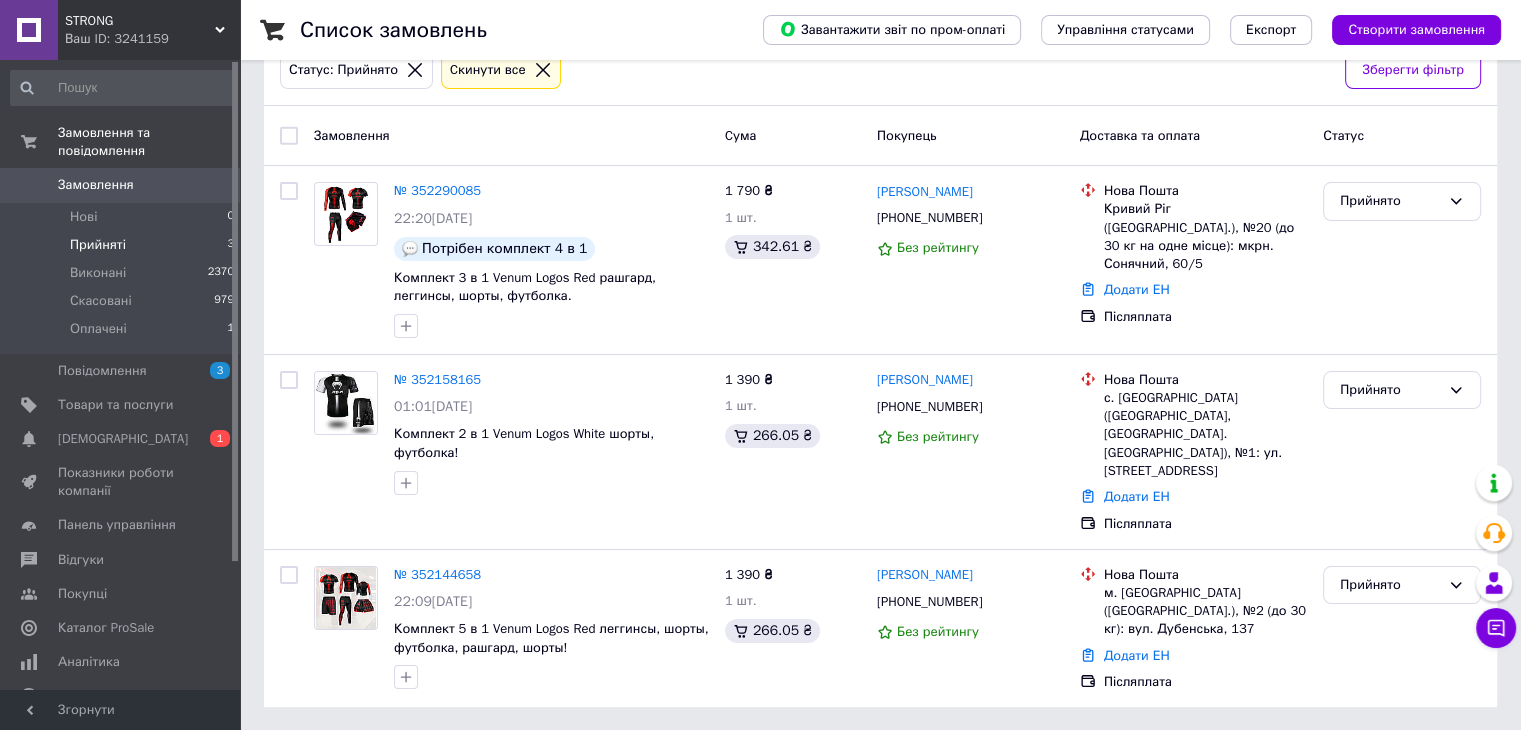 click on "Замовлення" at bounding box center (96, 185) 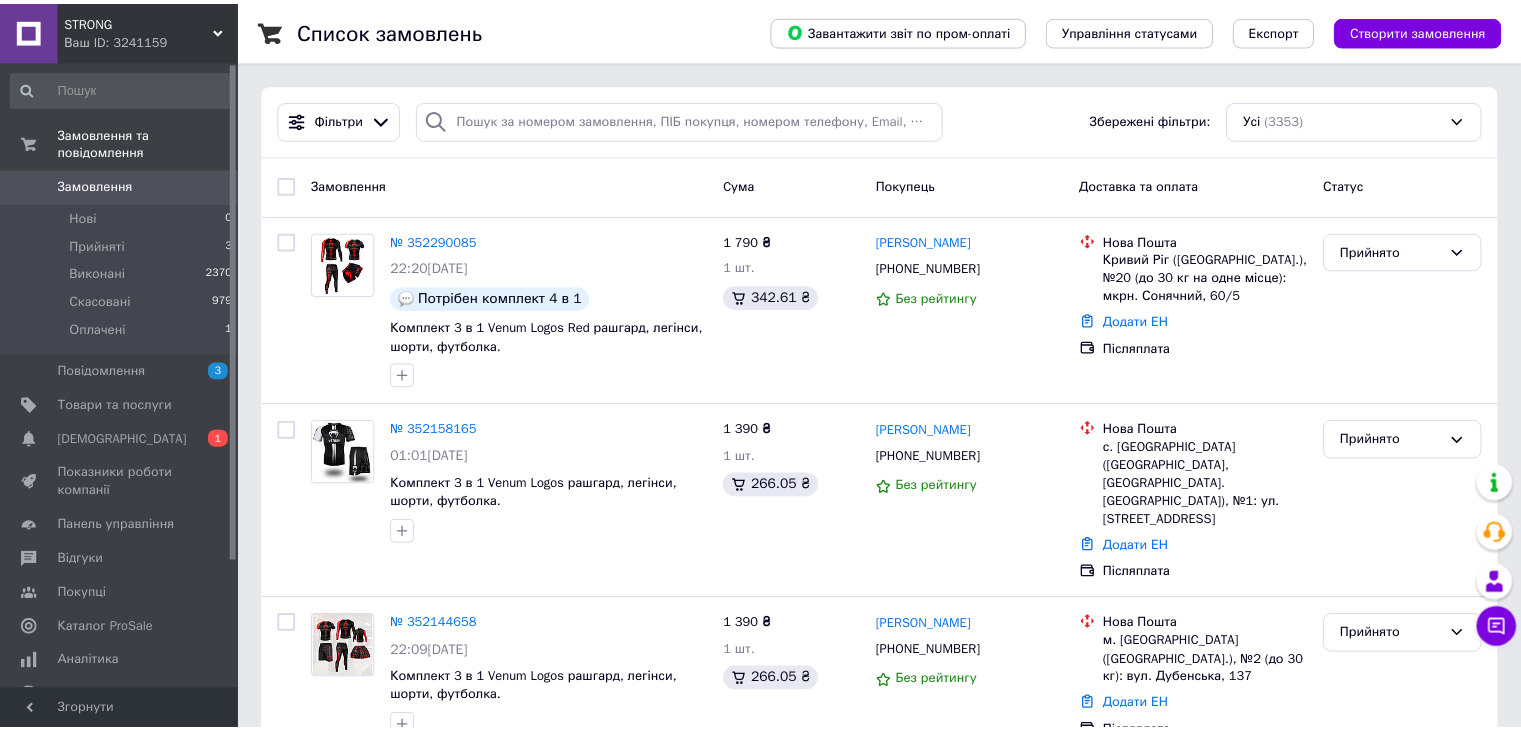 scroll, scrollTop: 0, scrollLeft: 0, axis: both 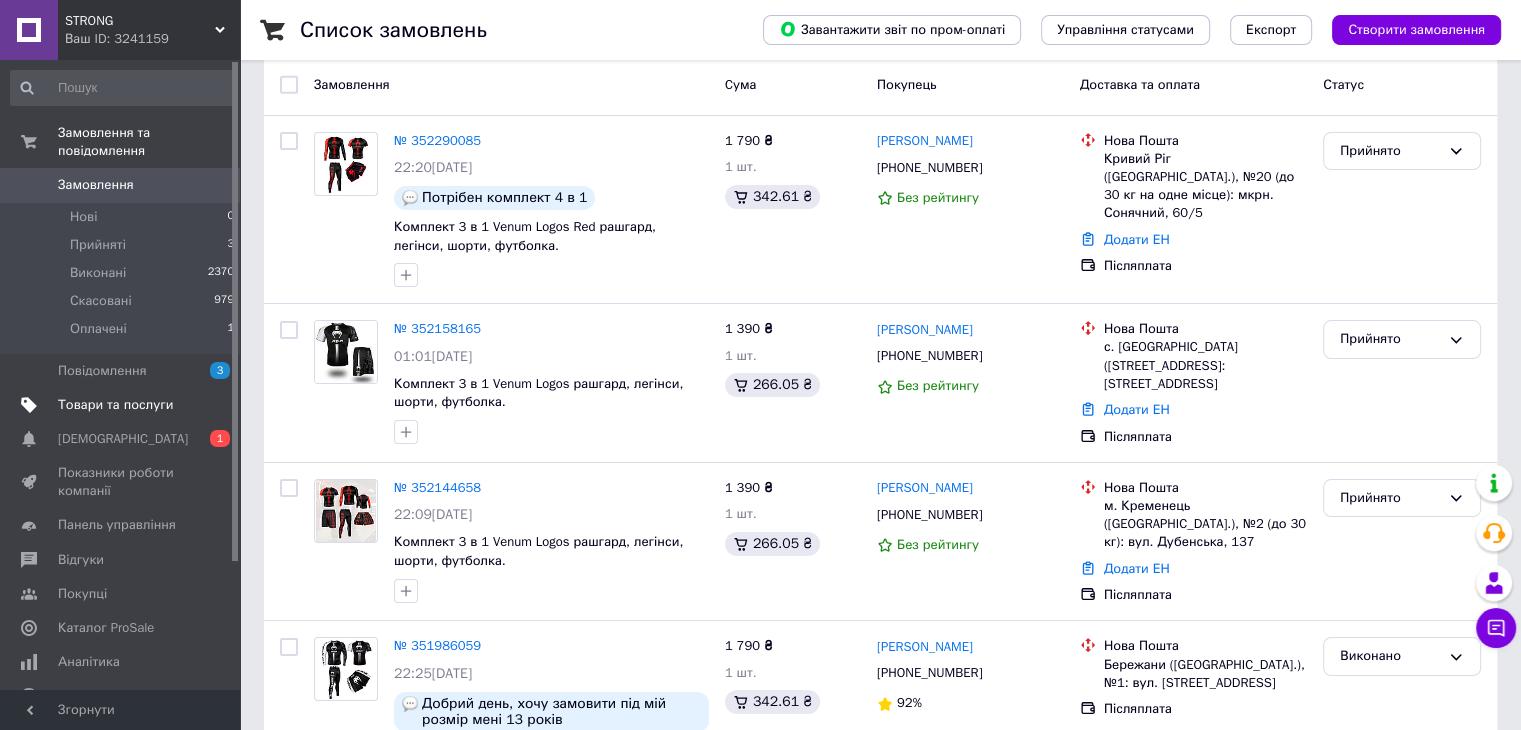click on "Товари та послуги" at bounding box center [115, 405] 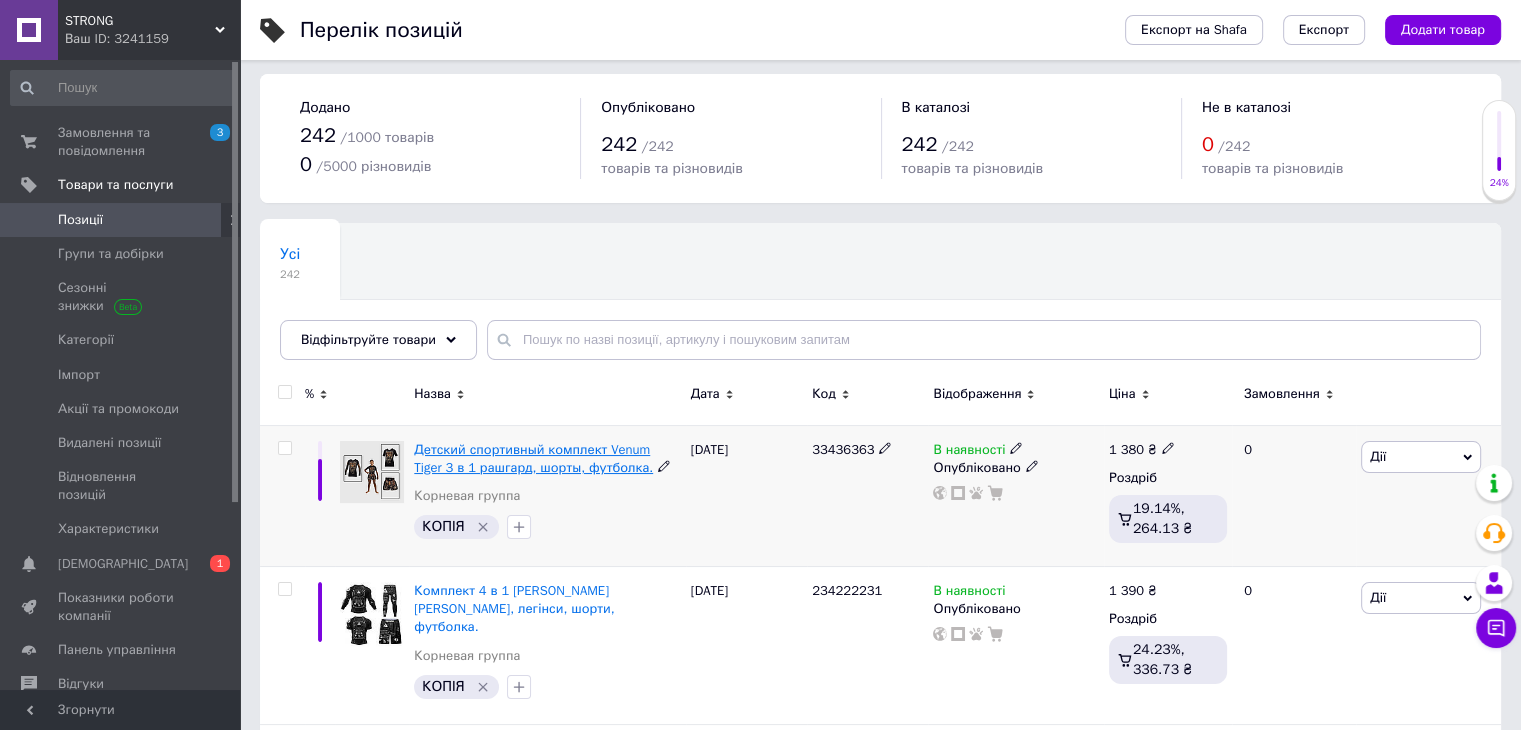 scroll, scrollTop: 100, scrollLeft: 0, axis: vertical 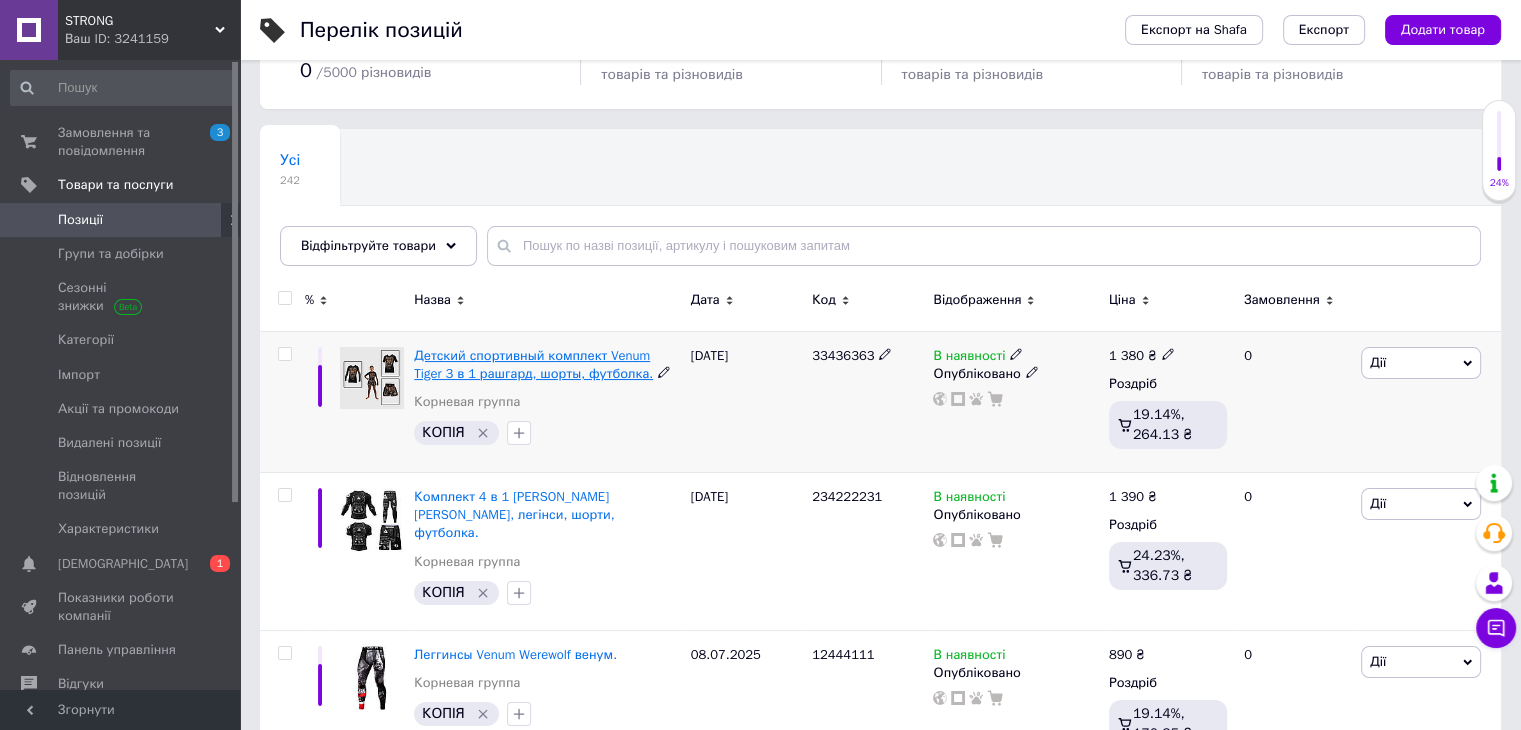 click on "Детский спортивный комплект Venum Tiger 3 в 1 рашгард, шорты, футболка." at bounding box center (533, 364) 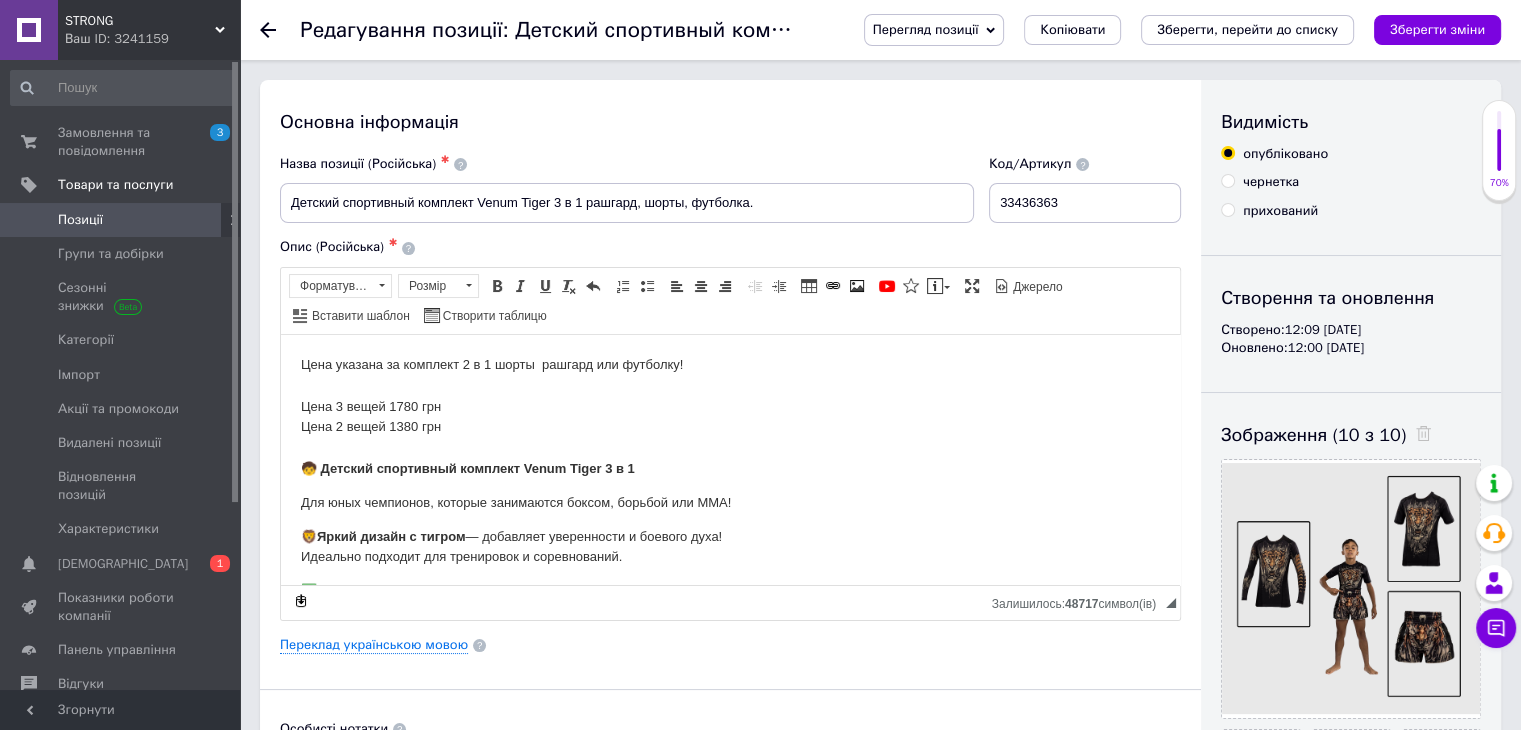 scroll, scrollTop: 0, scrollLeft: 0, axis: both 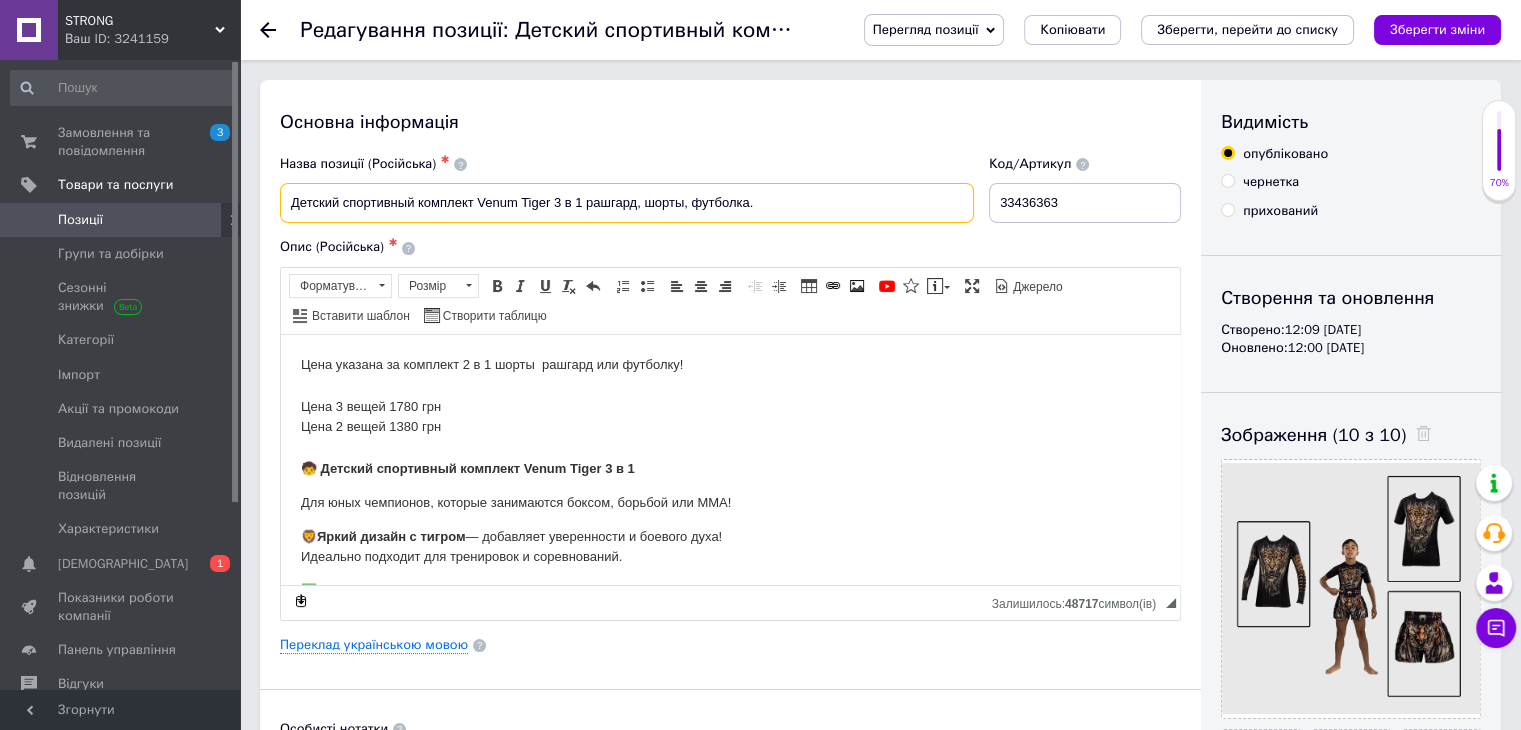 drag, startPoint x: 759, startPoint y: 201, endPoint x: 254, endPoint y: 197, distance: 505.01584 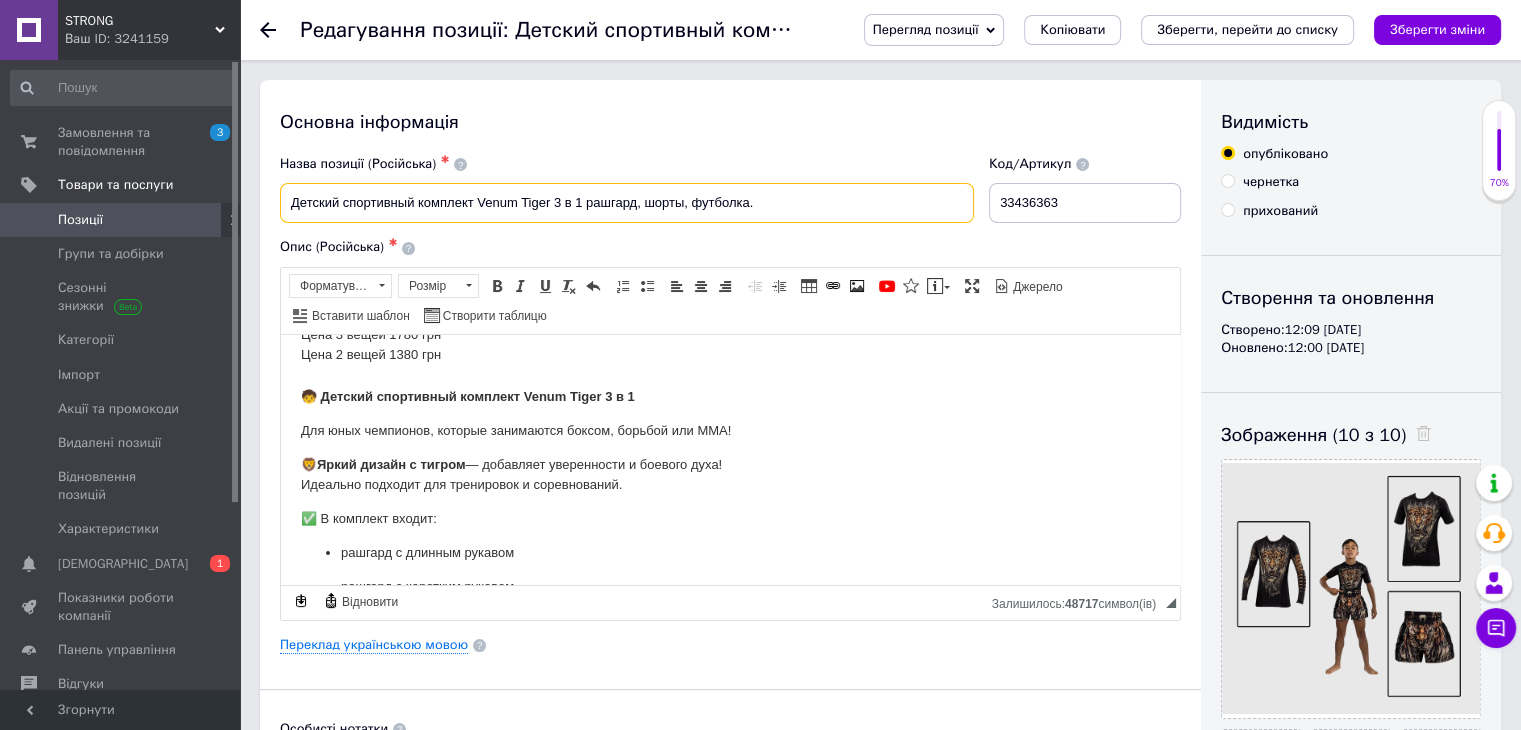 scroll, scrollTop: 100, scrollLeft: 0, axis: vertical 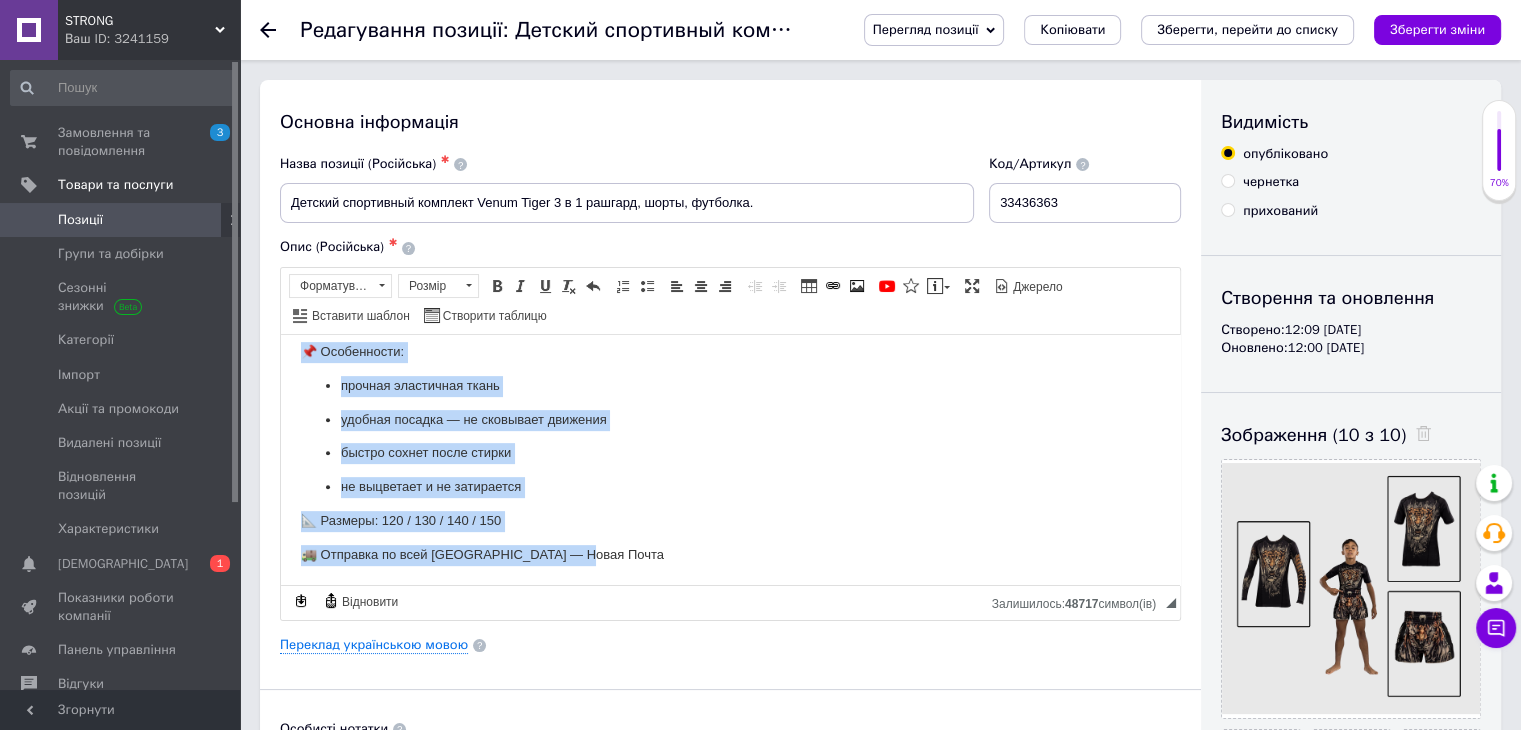 drag, startPoint x: 309, startPoint y: 365, endPoint x: 586, endPoint y: 551, distance: 333.65402 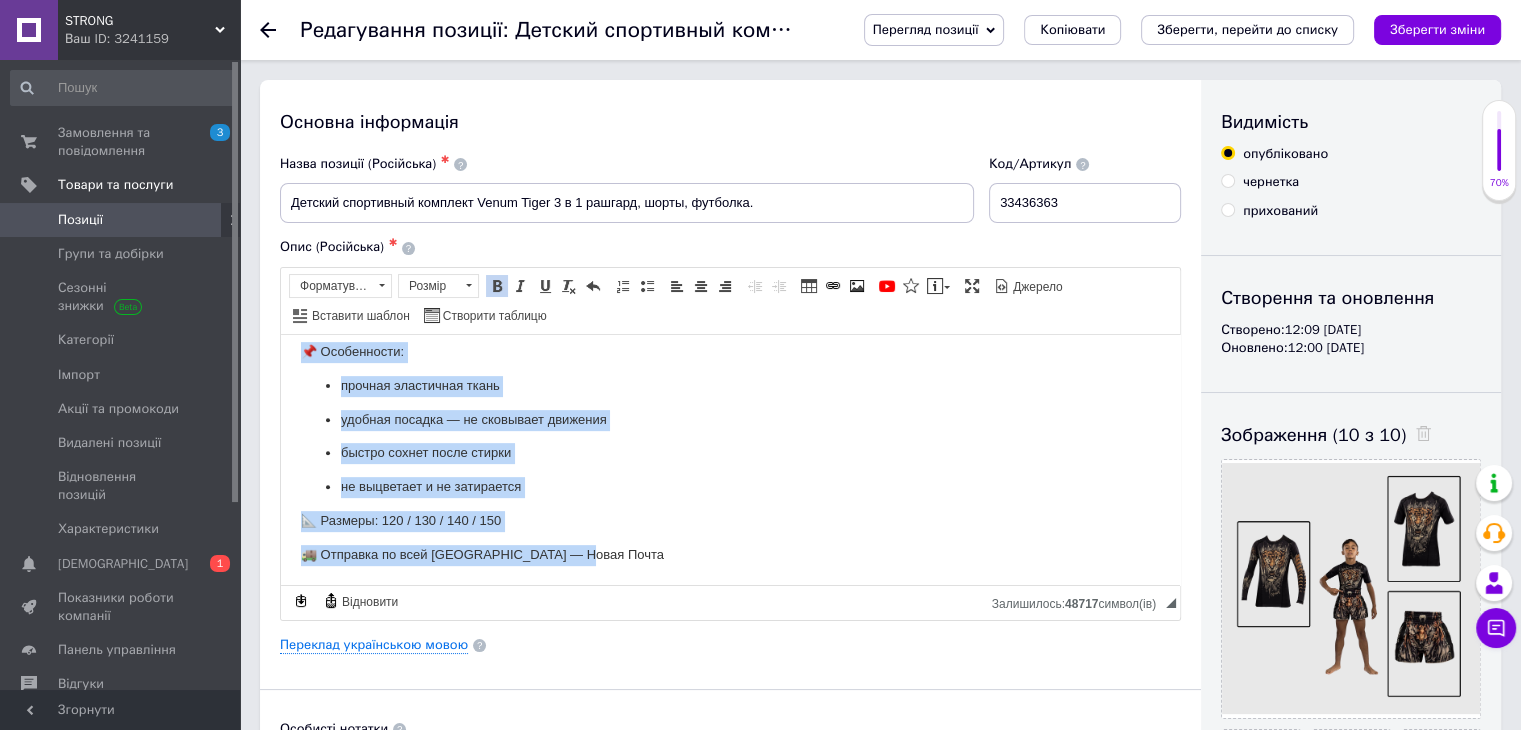 click on "прочная эластичная ткань удобная посадка — не сковывает движения быстро сохнет после стирки не выцветает и не затирается" at bounding box center (730, 436) 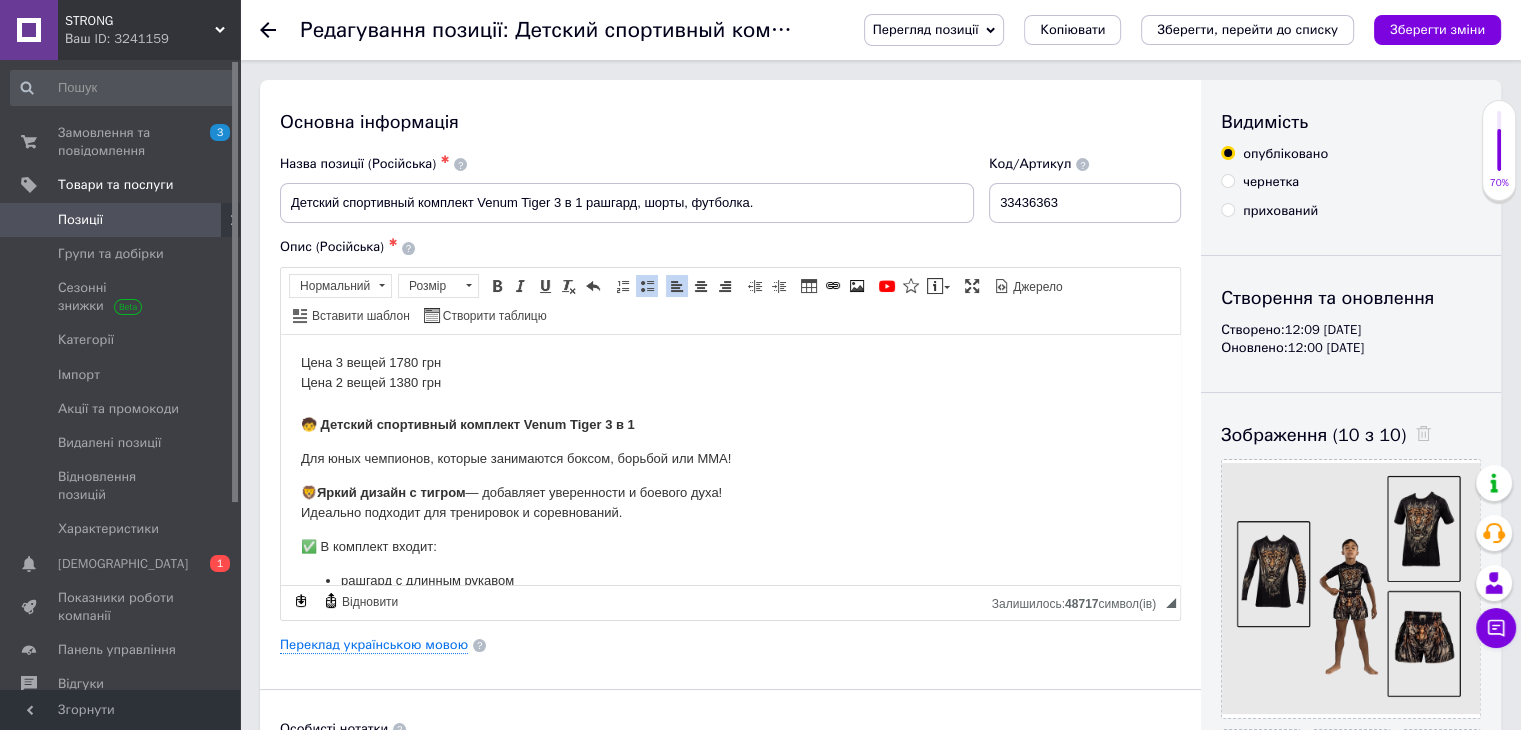 scroll, scrollTop: 0, scrollLeft: 0, axis: both 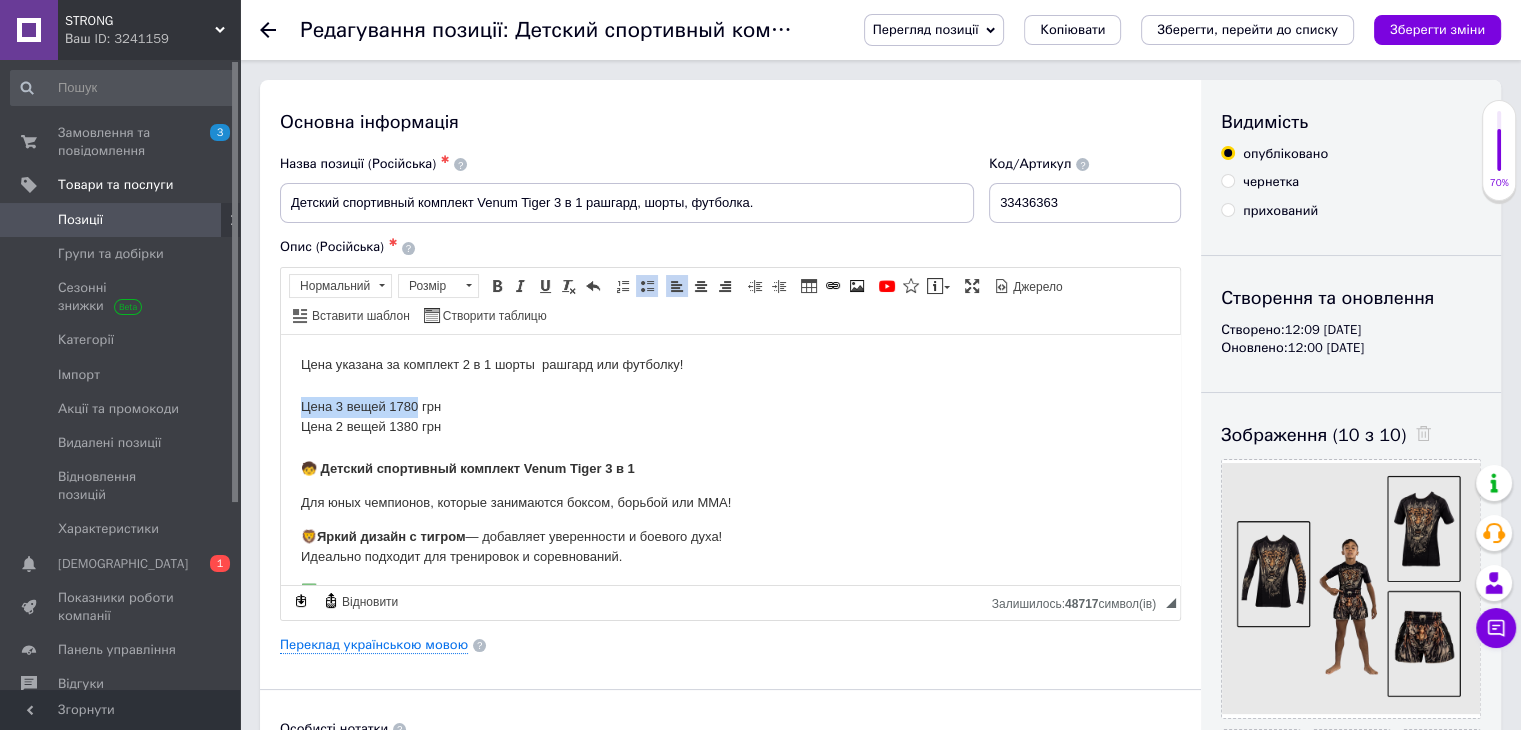 drag, startPoint x: 417, startPoint y: 404, endPoint x: 290, endPoint y: 405, distance: 127.00394 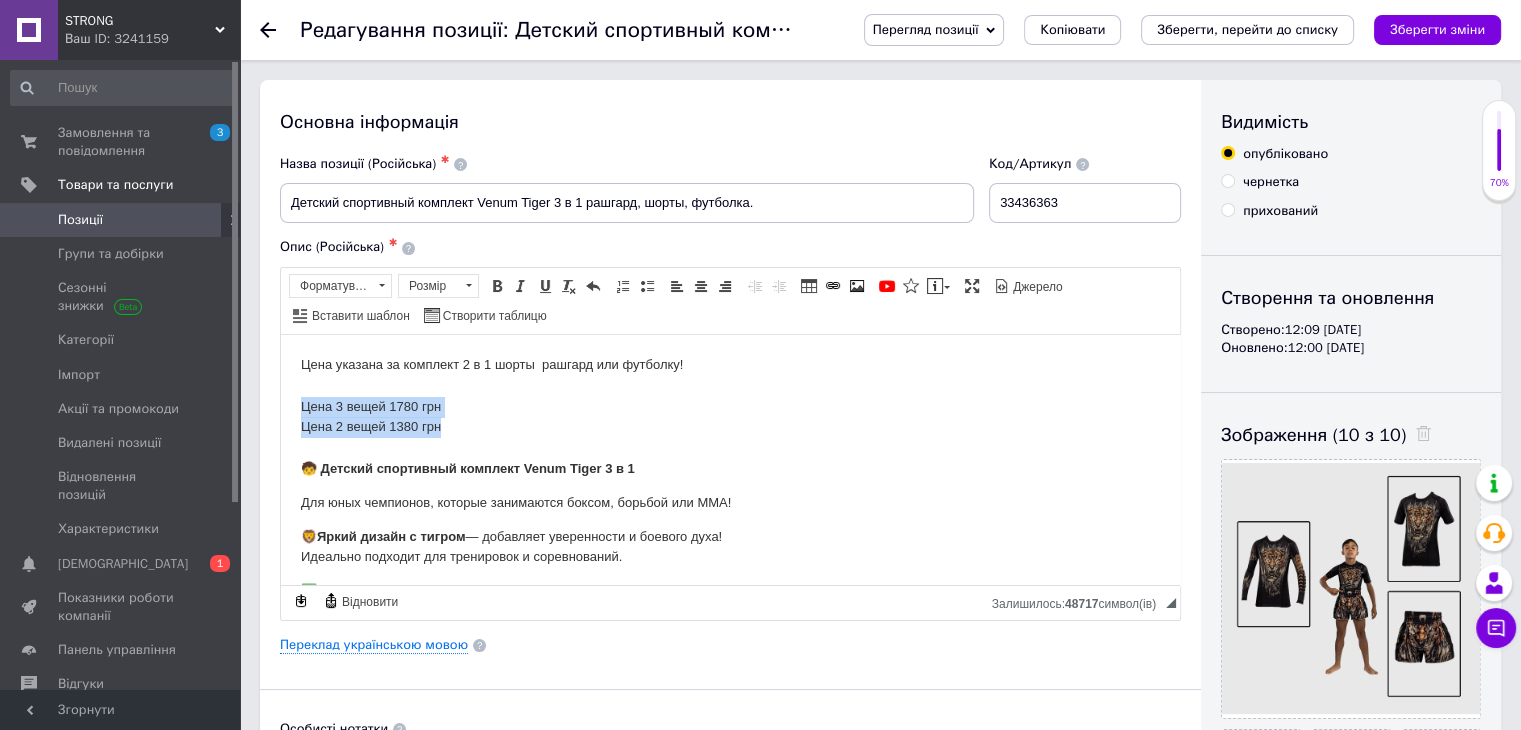 drag, startPoint x: 452, startPoint y: 433, endPoint x: 288, endPoint y: 396, distance: 168.12198 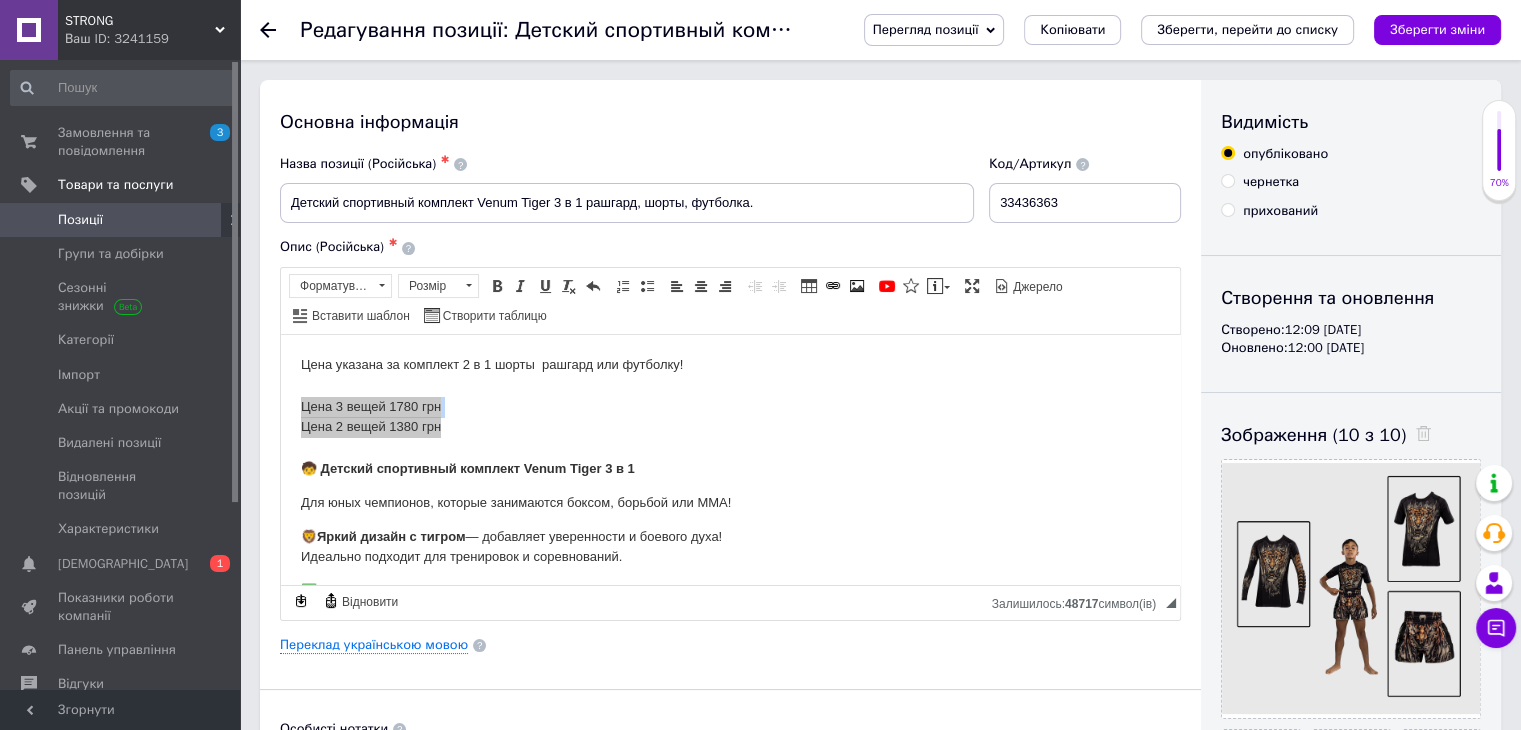 click on "Позиції" at bounding box center [80, 220] 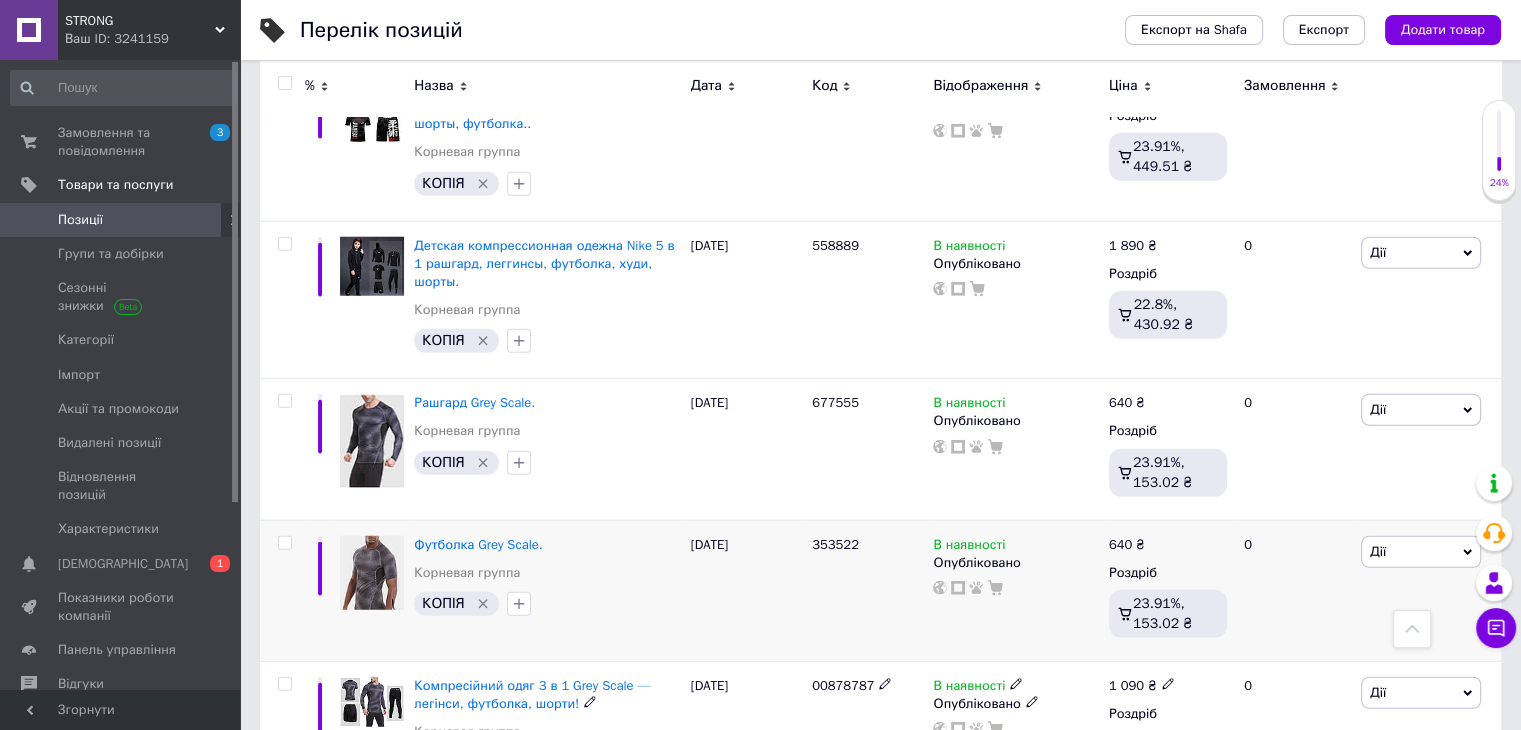 scroll, scrollTop: 12684, scrollLeft: 0, axis: vertical 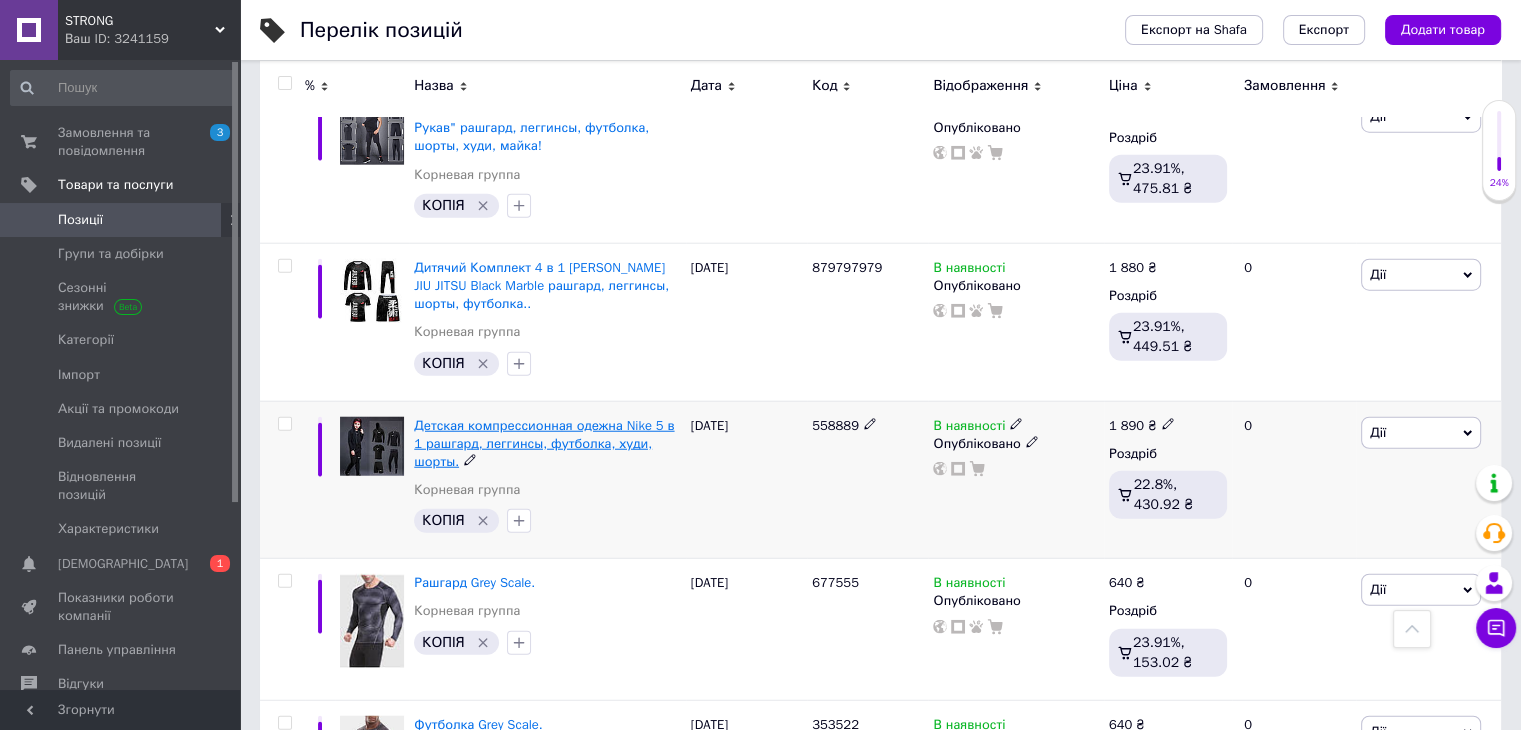 click on "Детская компрессионная одежна Nike 5 в 1 рашгард, леггинсы, футболка, худи, шорты." at bounding box center (544, 443) 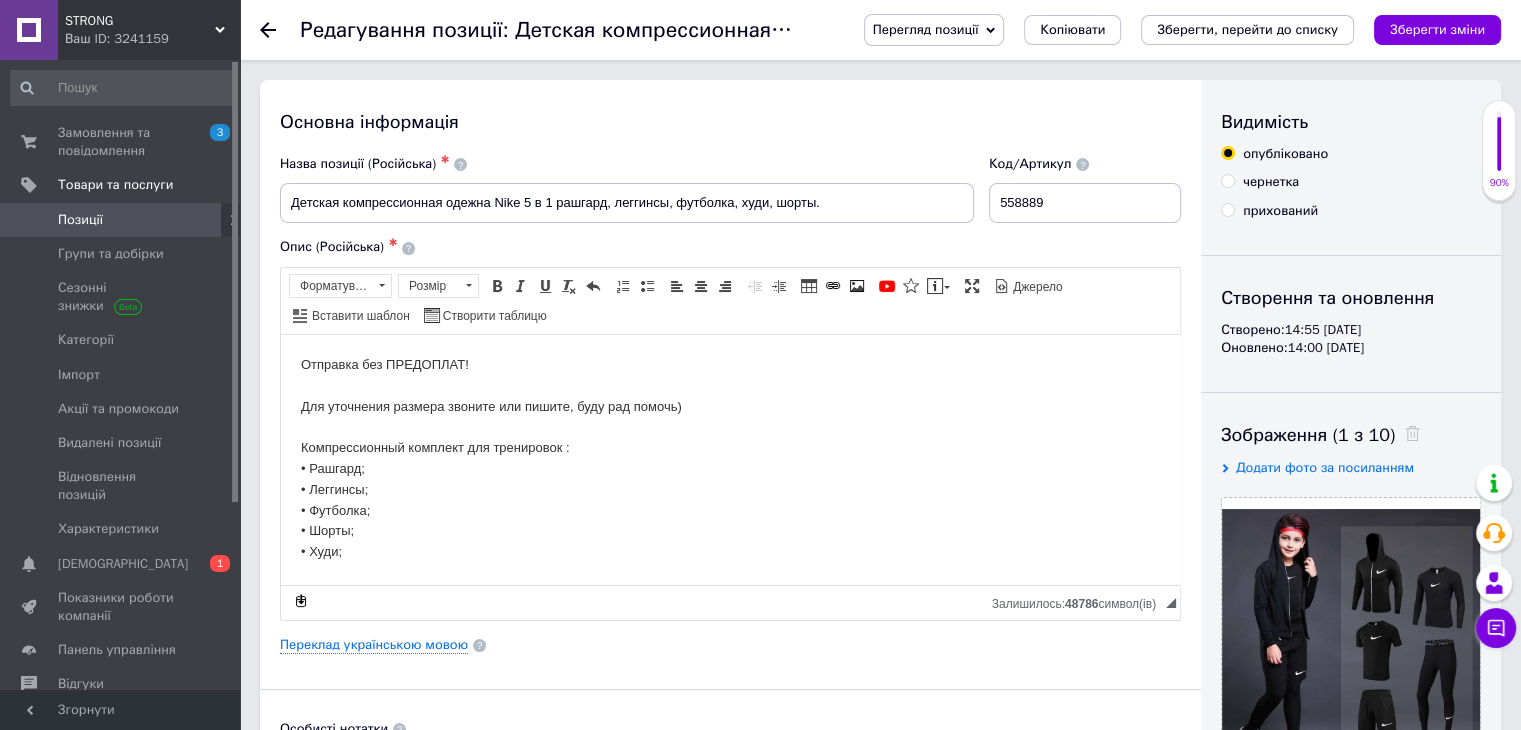 scroll, scrollTop: 0, scrollLeft: 0, axis: both 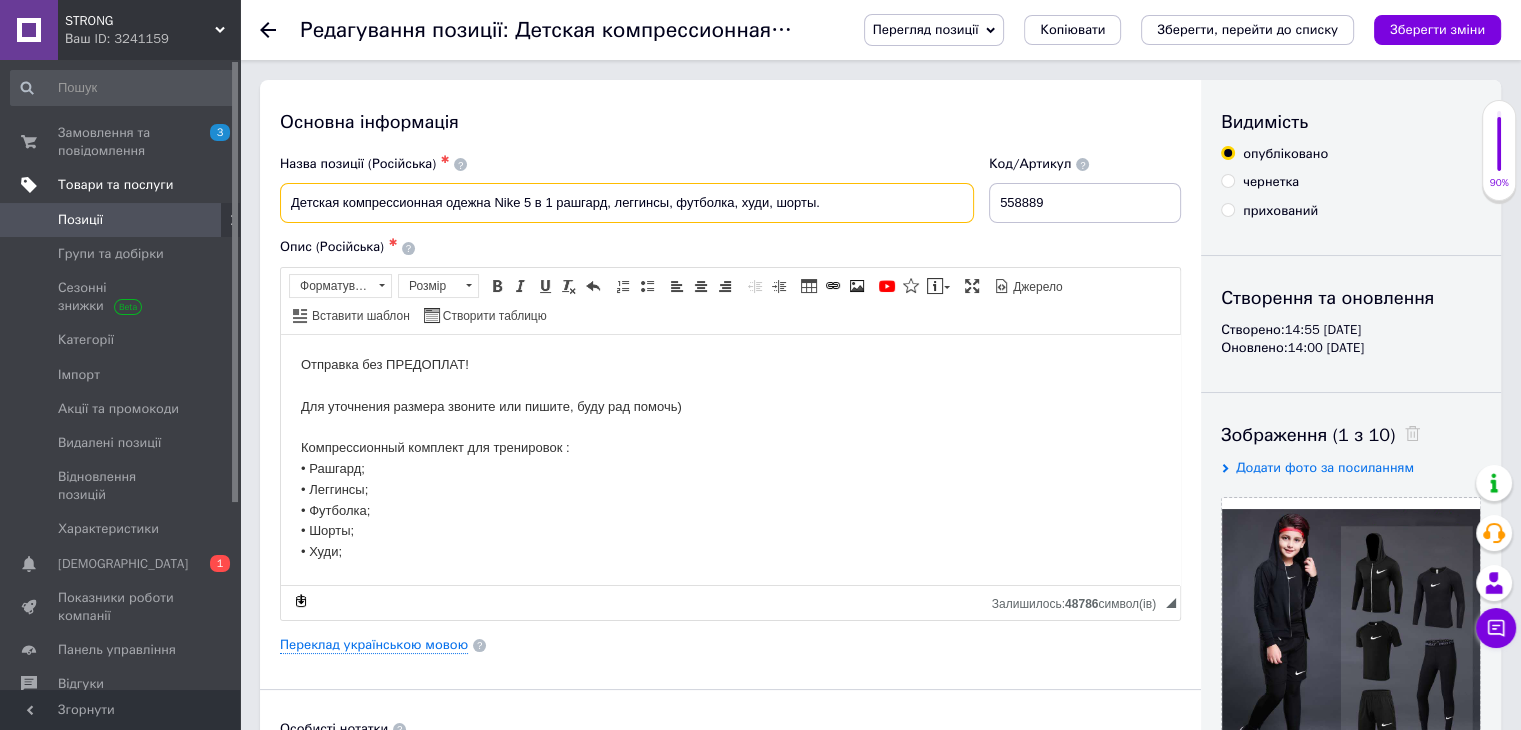 drag, startPoint x: 824, startPoint y: 201, endPoint x: 226, endPoint y: 198, distance: 598.0075 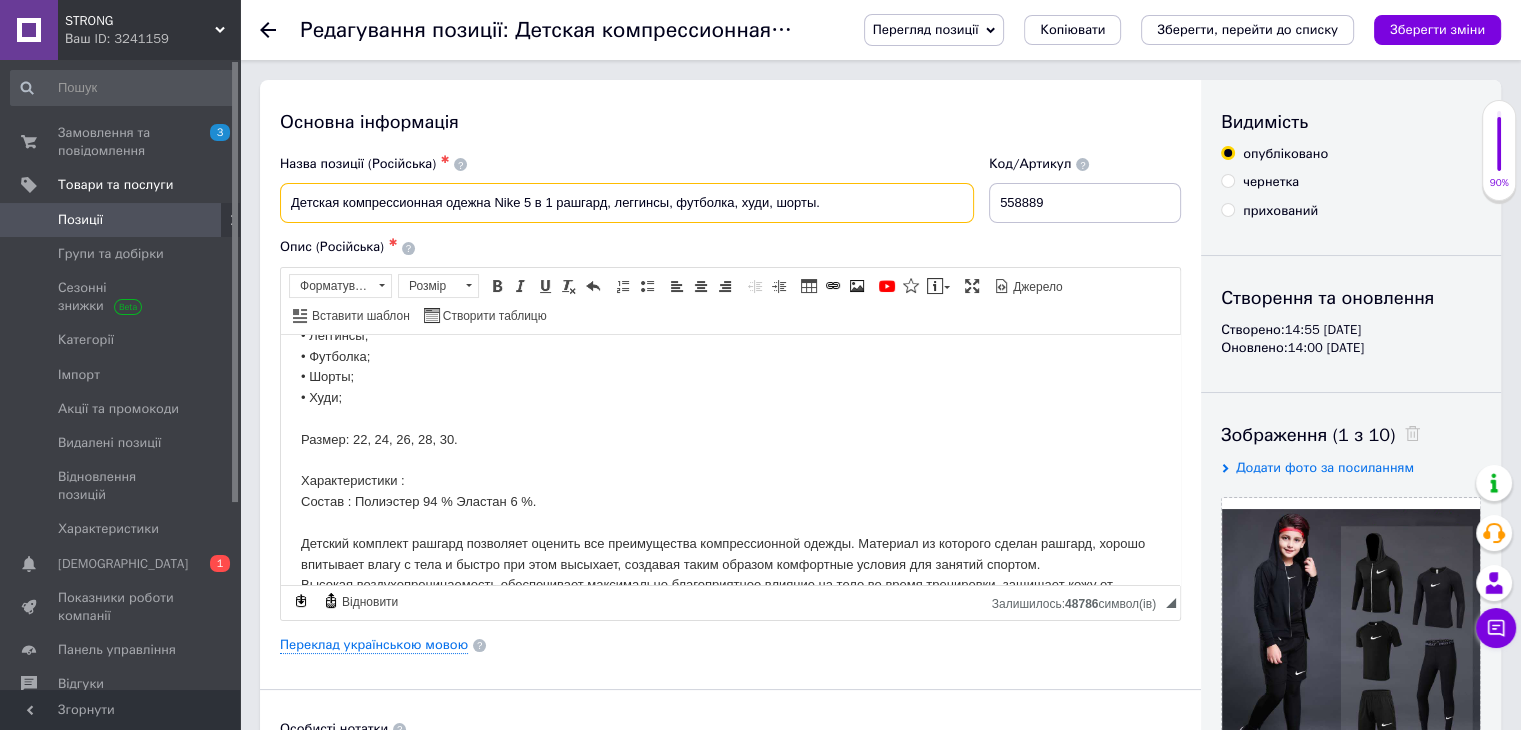 scroll, scrollTop: 0, scrollLeft: 0, axis: both 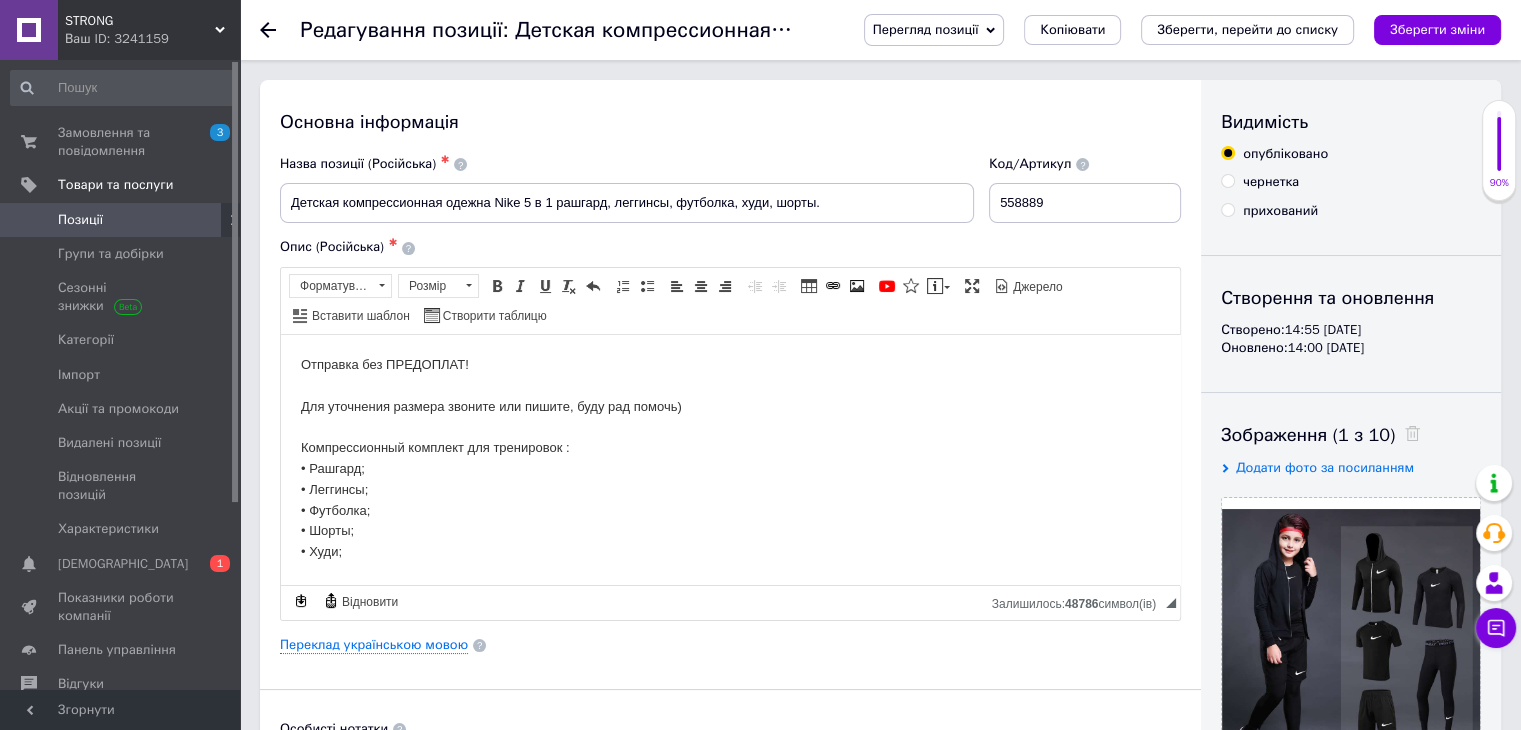 click on "Отправка без ПРЕДОПЛАТ! Для уточнения размера звоните или пишите, буду рад помочь) Компрессионный комплект для тренировок : • Рашгард; • Леггинсы; • Футболка; • Шорты; • Худи; Размер: 22, 24, 26, 28, 30. Характеристики : Состав : Полиэстер 94 % Эластан 6 %. Детский комплект рашгард позволяет оценить все преимущества компрессионной одежды. Материал из которого сделан рашгард, хорошо впитывает влагу с тела и быстро при этом высыхает, создавая таким образом комфортные условия для занятий спортом." at bounding box center [730, 603] 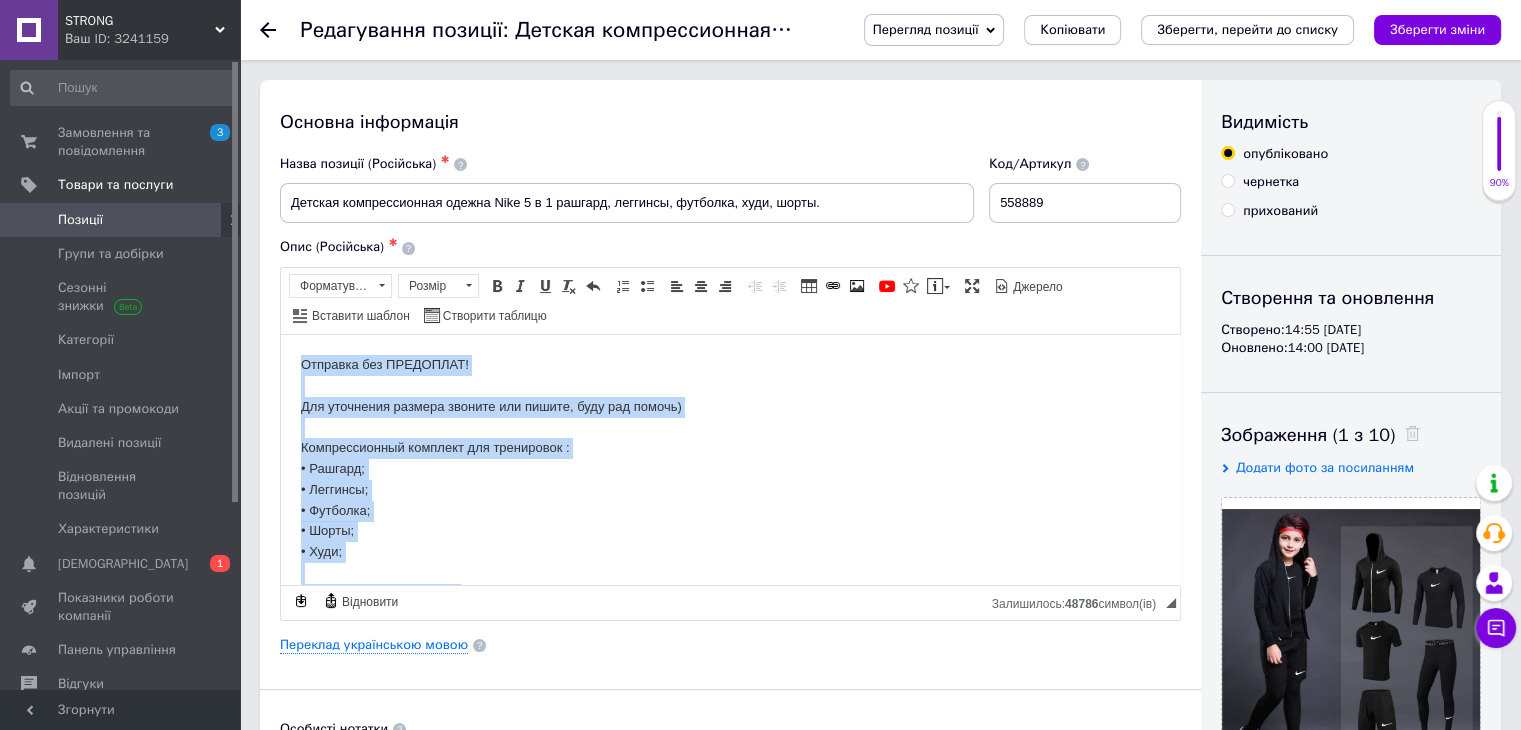 copy on "Loremips dol SITAMETCO! Adi elitseddo eiusmod tempori utl etdolo, magn ali enimad) Minimveniamqui nostrude ull laborisnis : • Aliquip; • Exeacomm; • Consequa; • Duisa; • Irur; Inrepr: 64, 49, 81, 50, 57. Voluptatevelit : Esseci : Fugiatnul 26 % Pariatu 9 %. Excepte sintocca cupidat nonproide suntcul qui officiadeser mollitanimides laboru. Perspici un omnisist natuse volupta, accusa doloremqu lauda t rema e ipsaqu abi inve veritati, quasiarc beata vitaedi explicabon enimips qui volupta asperna. Autodit fugitconsequunturmag doloreseosra sequinesciu nequeporroqui dolorem ad numq ei modit inciduntma, quaerate minu so nobiselig optio cumquenihil i quoplace, f possi as repellendustempor autemquib of debit rerumne sa evenietv repudiand r itaqueear hictene sapientede reici volu. Maior alia, perferen doloribu asperiore repellatm nostrumexerc ullamcorporiss labori, ali comm consequatur quidmaximem mole harum q rerumfac expeditadi namliberote c solutanob elig opt cumquen impeditminu. Quodma placeatfa possimu o loremi..." 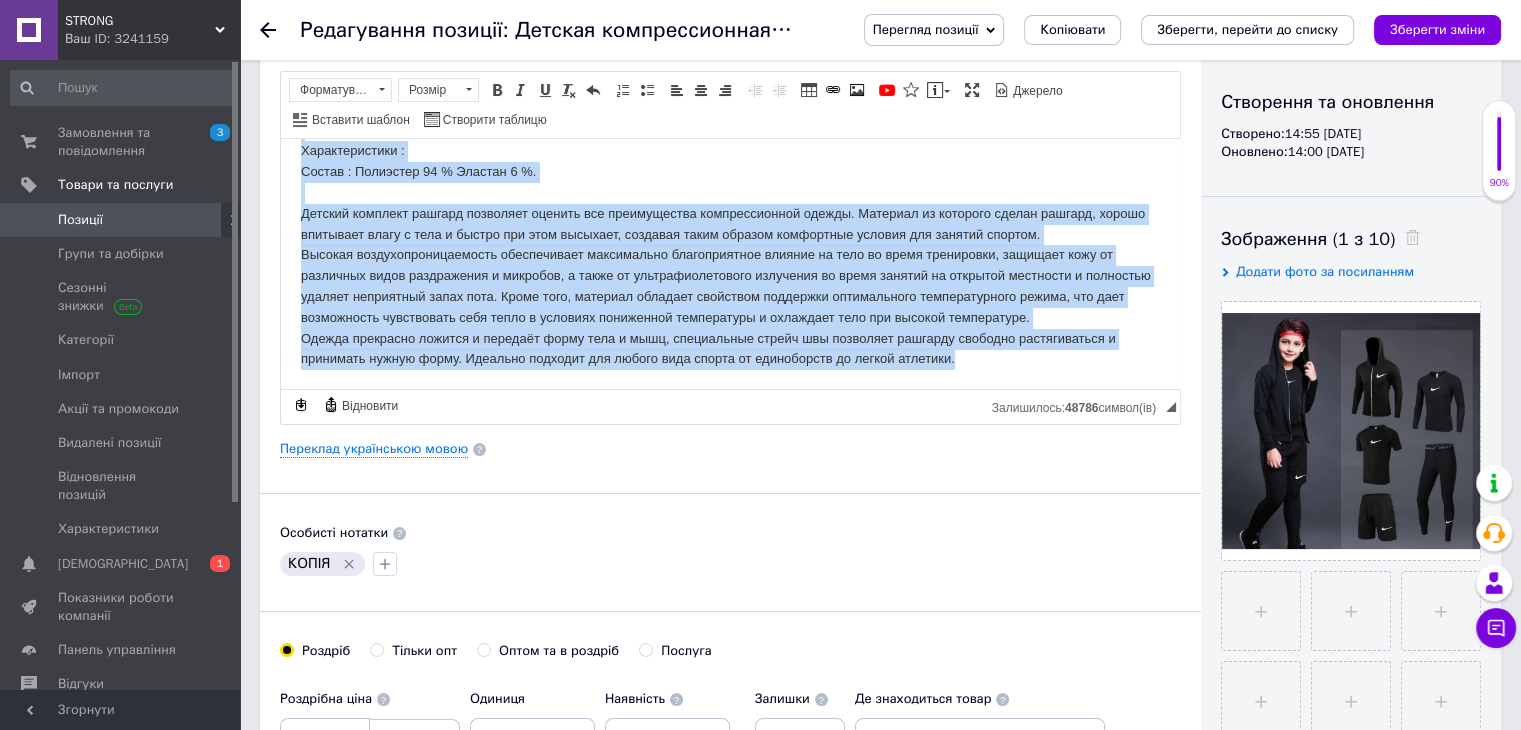 scroll, scrollTop: 400, scrollLeft: 0, axis: vertical 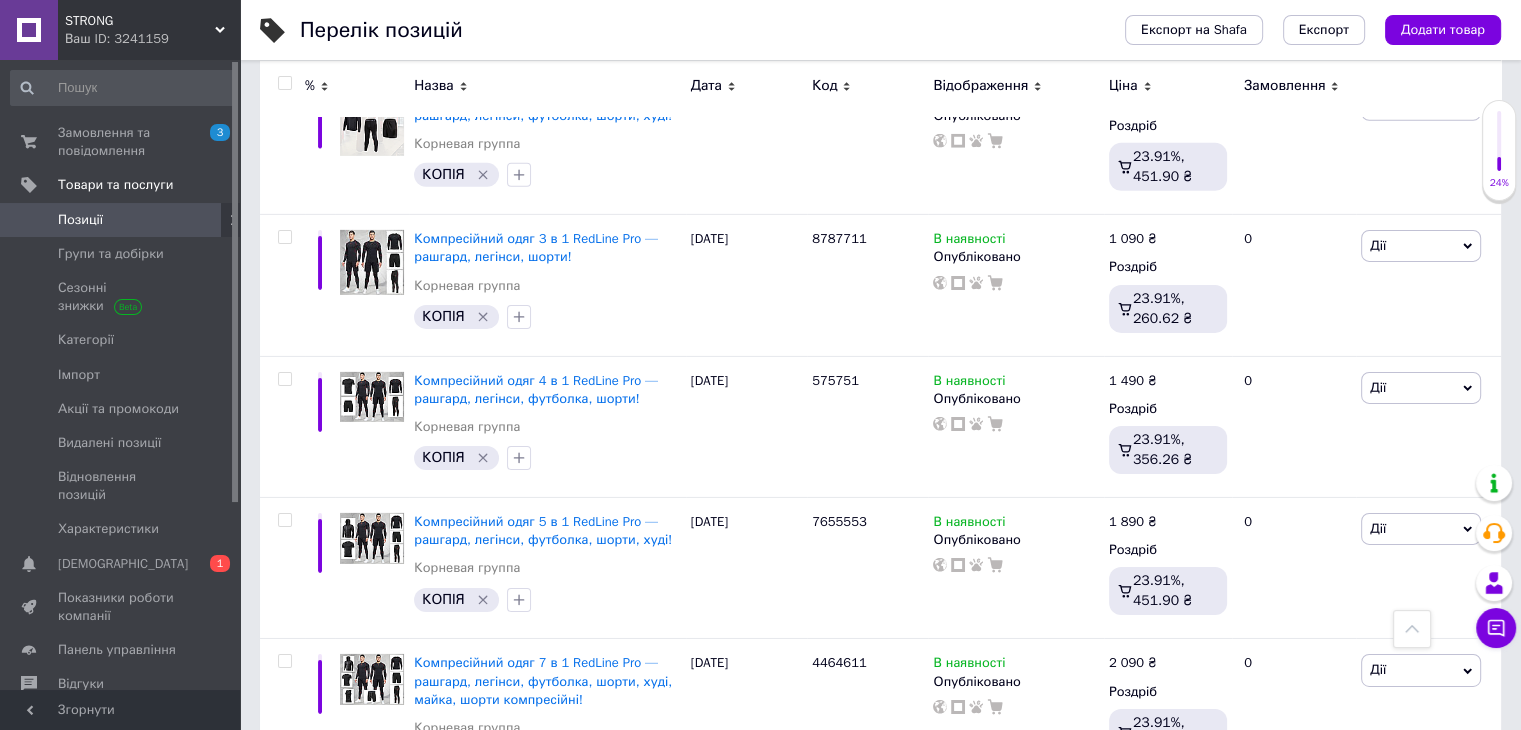 click on "2" at bounding box center (327, 837) 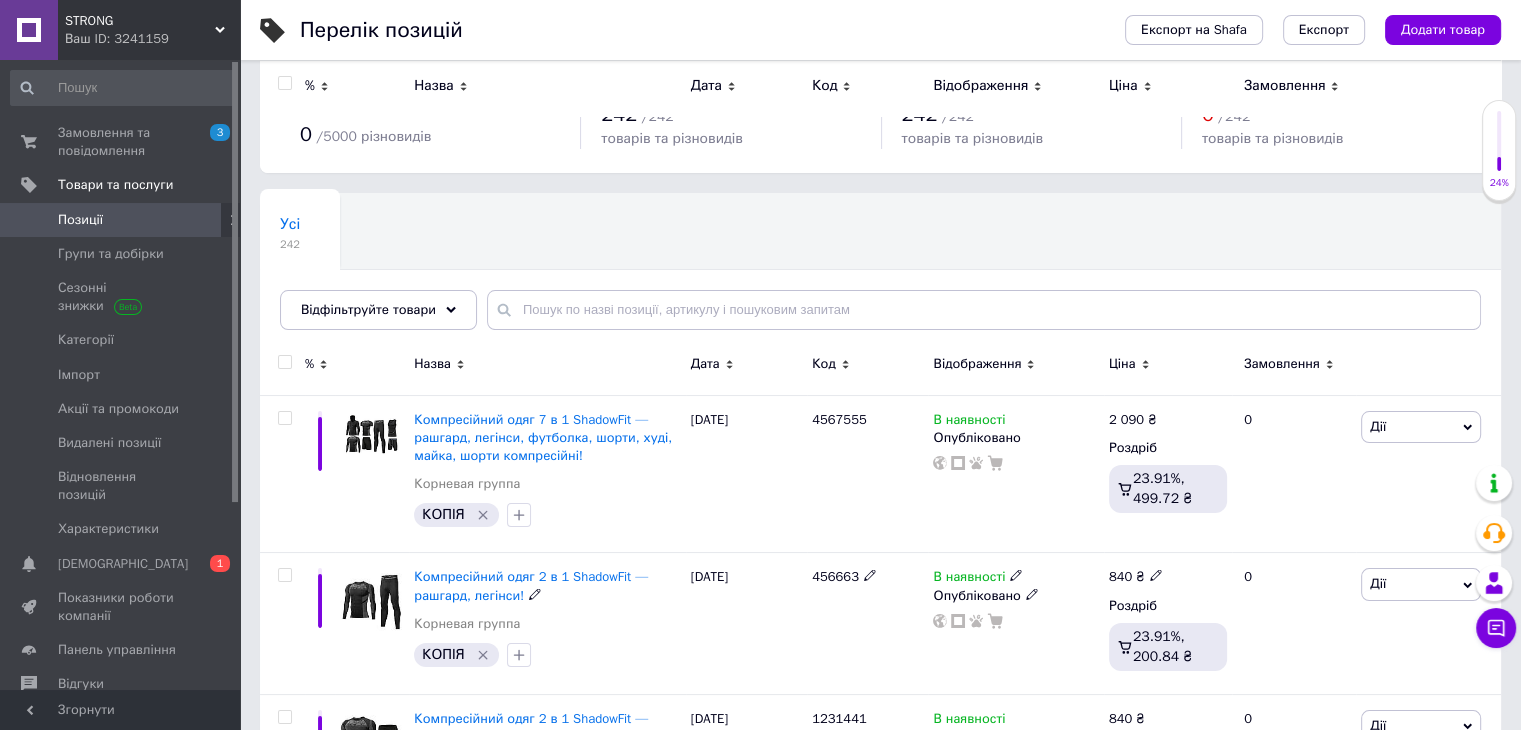 scroll, scrollTop: 0, scrollLeft: 0, axis: both 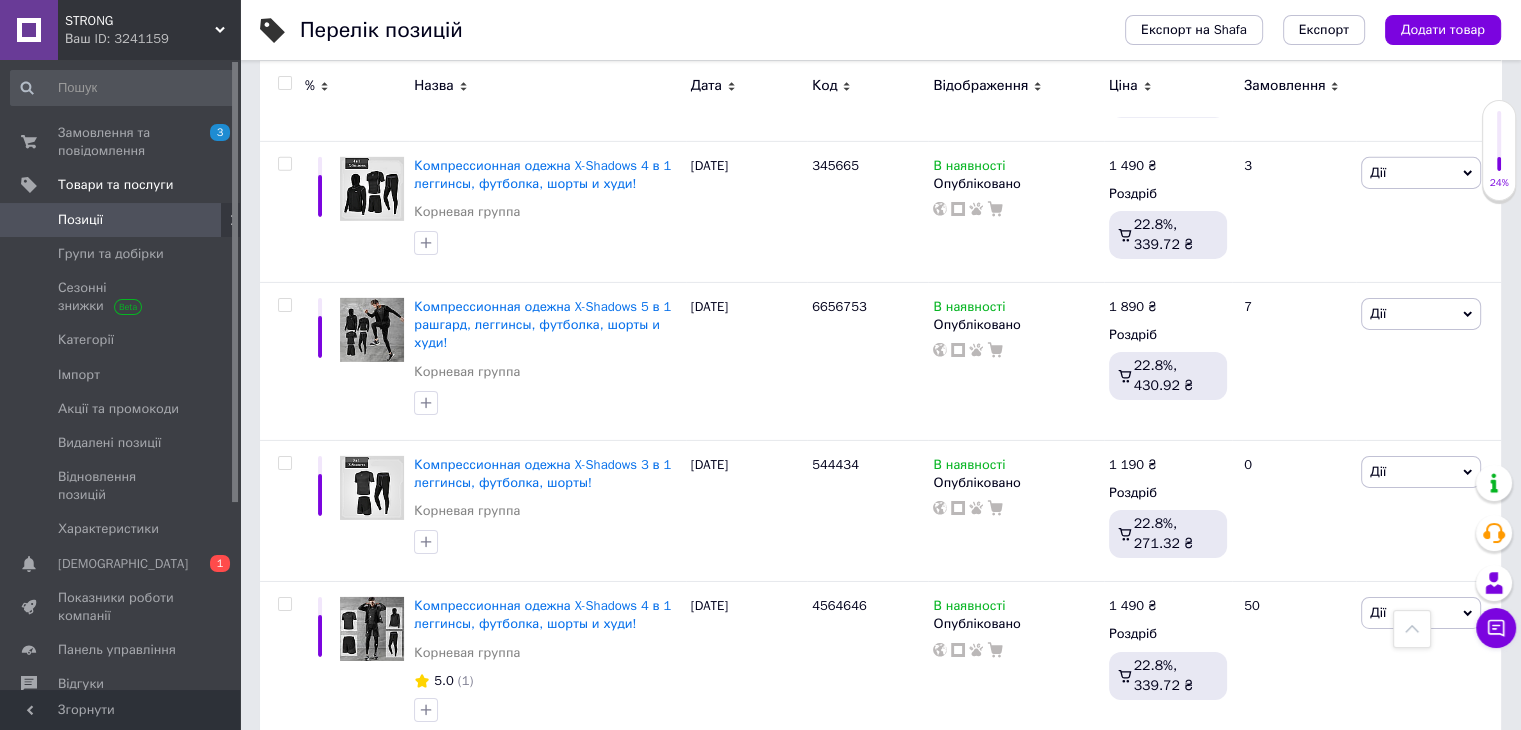 click on "1" at bounding box center (404, 788) 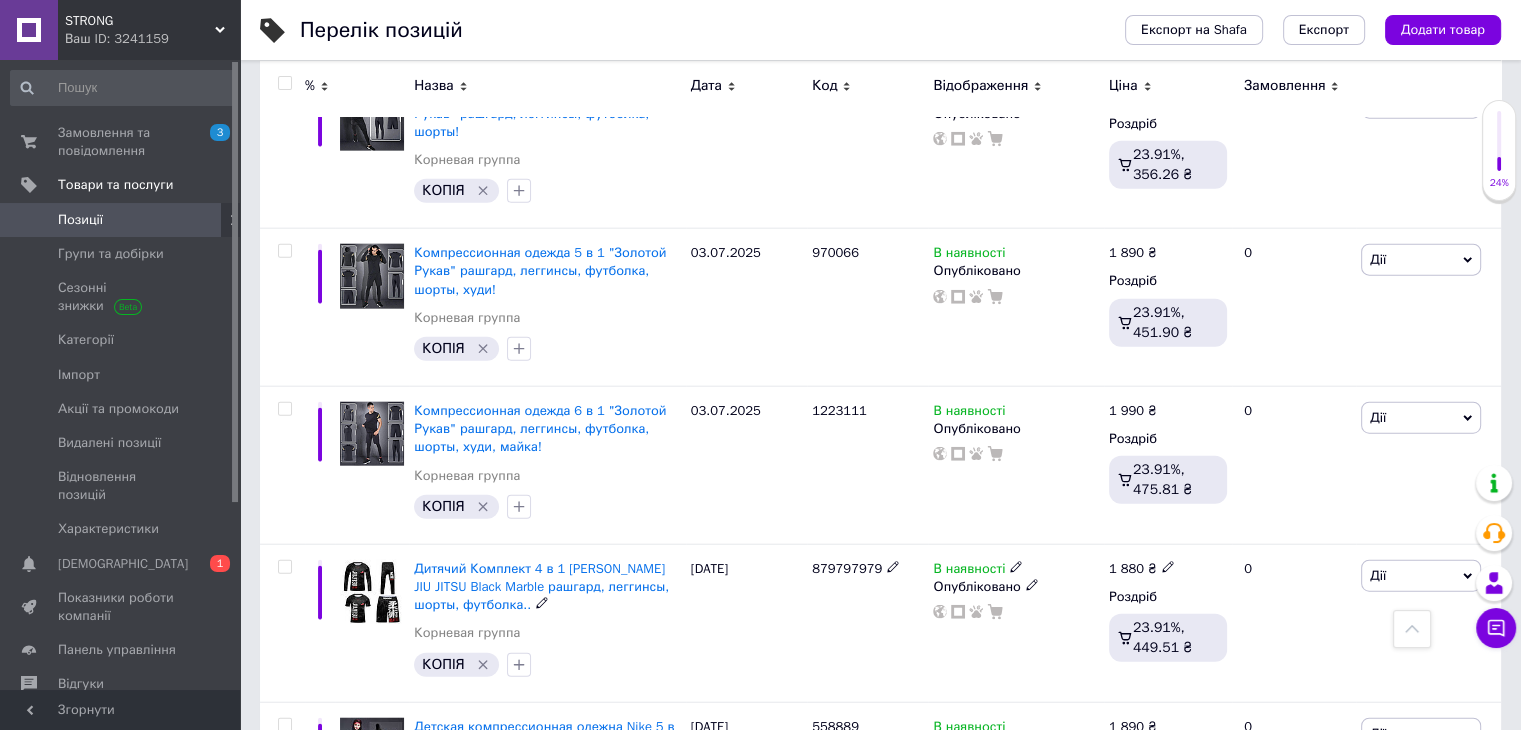 scroll, scrollTop: 12334, scrollLeft: 0, axis: vertical 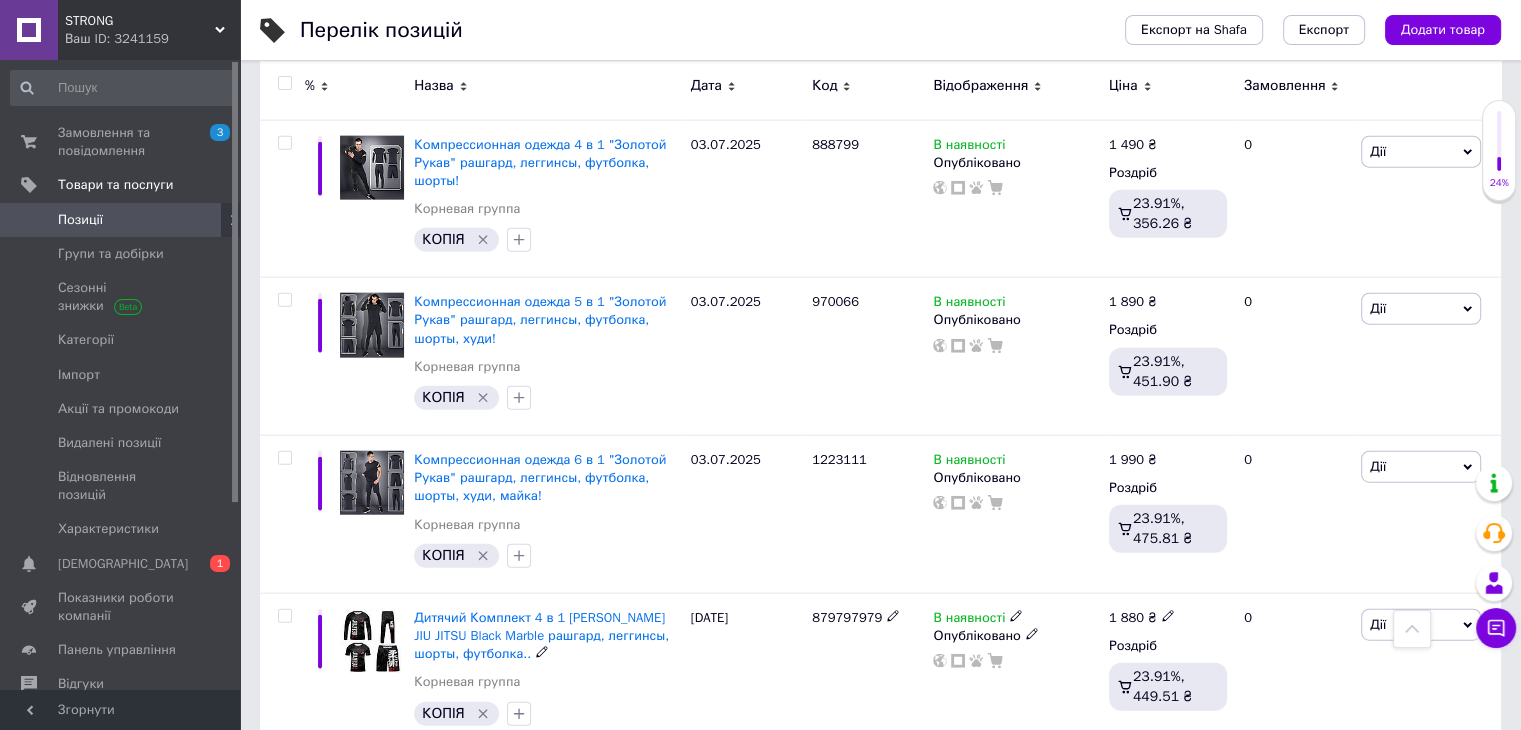 click on "Дитячий Комплект 4 в 1 [PERSON_NAME] JIU JITSU Black Marble рашгард, леггинсы, шорты, футболка.." at bounding box center (541, 635) 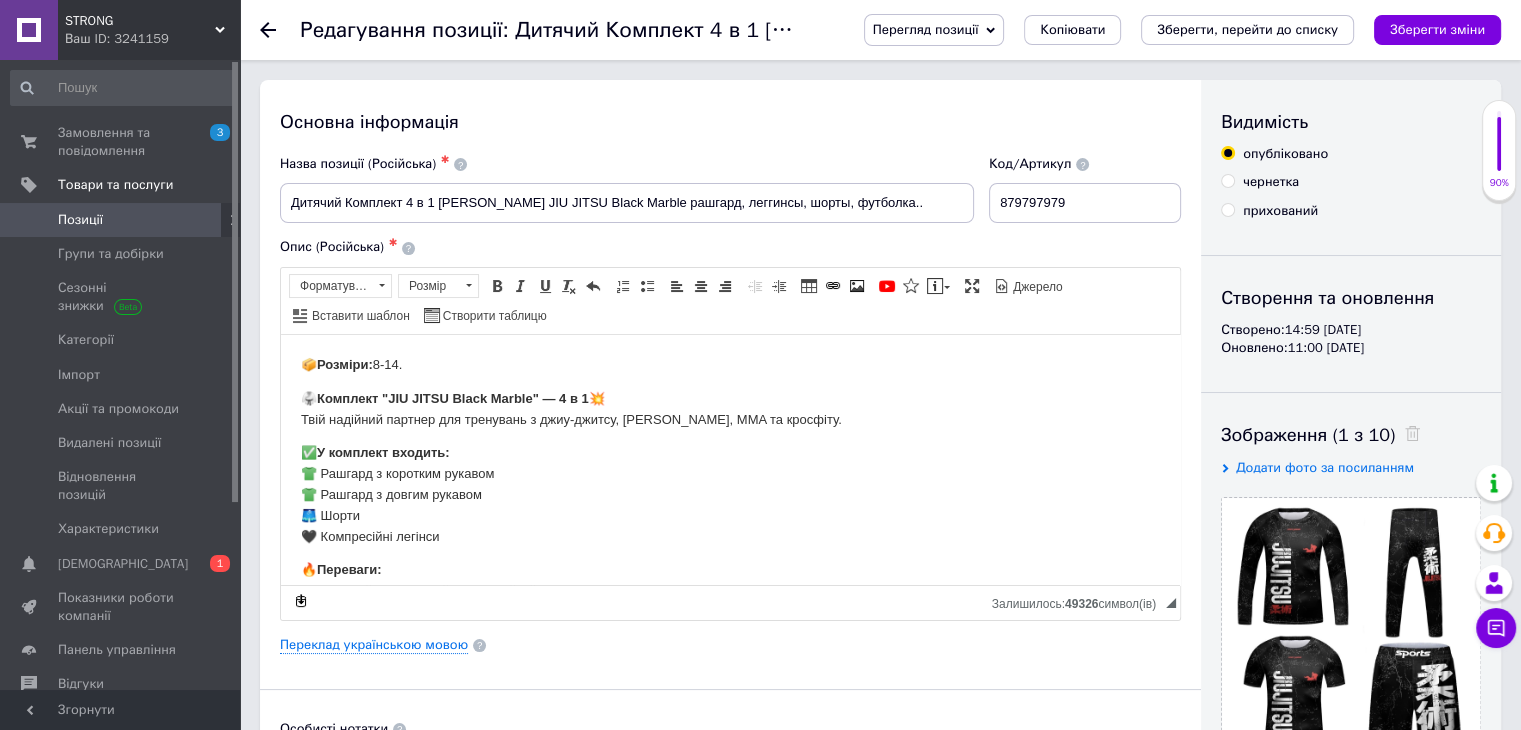 scroll, scrollTop: 0, scrollLeft: 0, axis: both 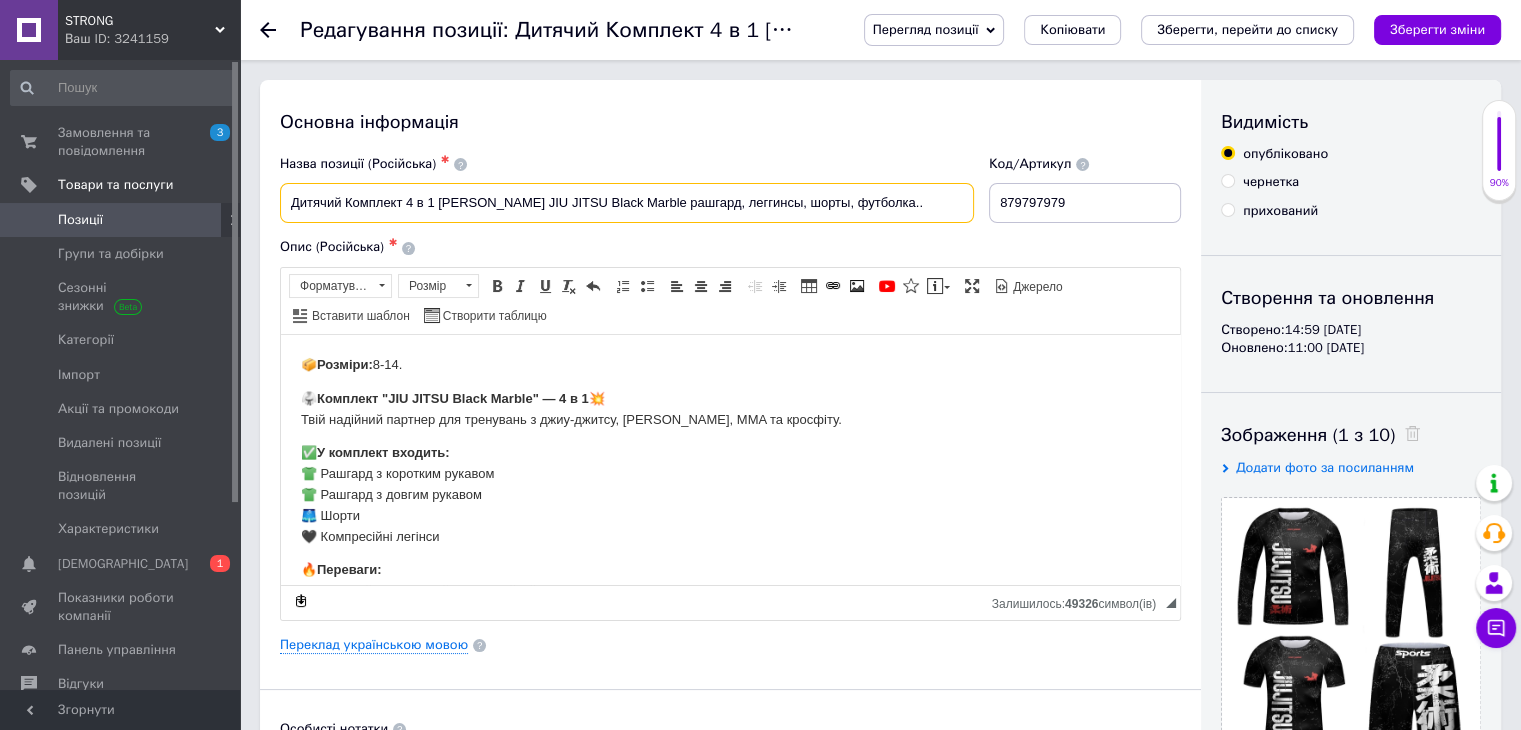 drag, startPoint x: 649, startPoint y: 201, endPoint x: 517, endPoint y: 205, distance: 132.0606 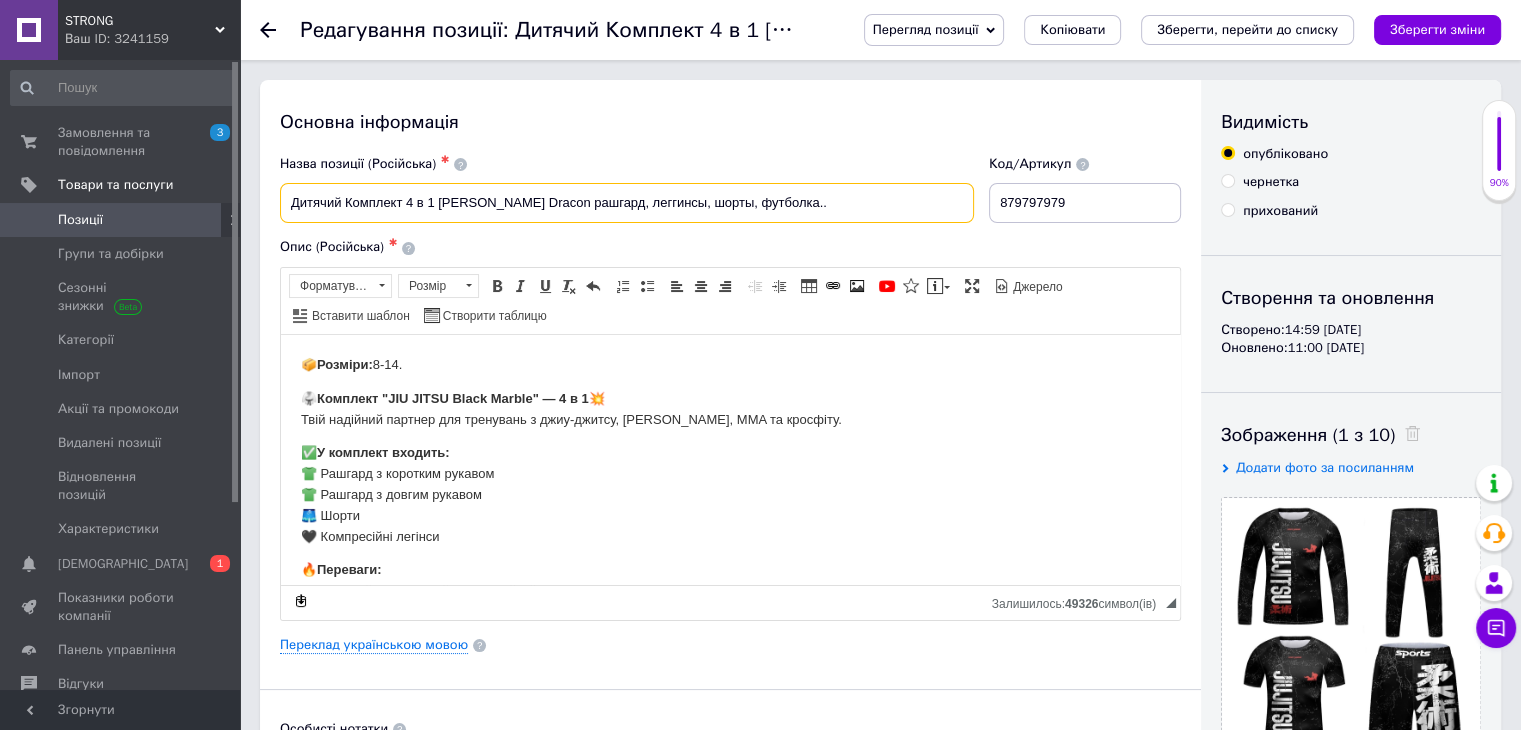 type on "Дитячий Комплект 4 в 1 [PERSON_NAME] Dracon рашгард, леггинсы, шорты, футболка.." 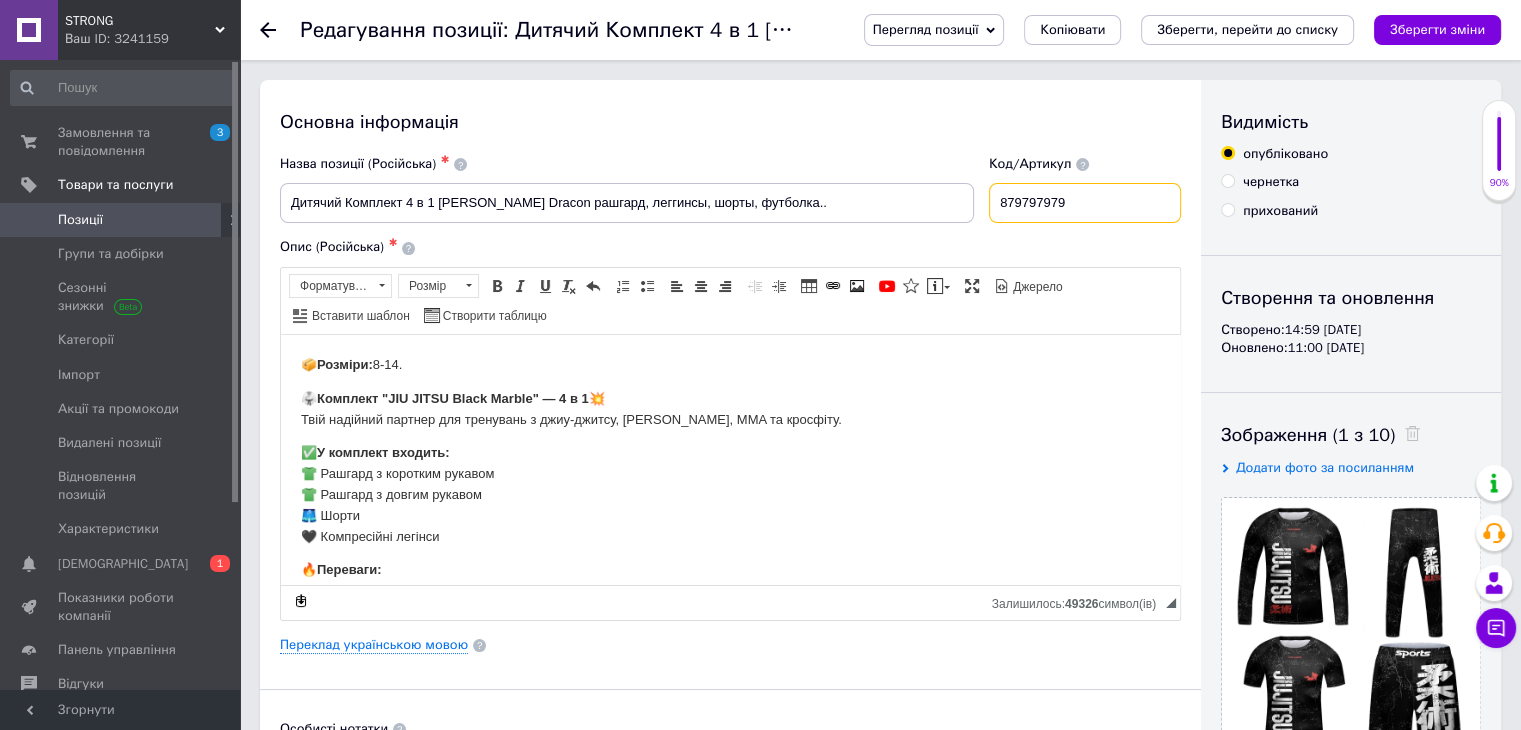 drag, startPoint x: 1138, startPoint y: 197, endPoint x: 976, endPoint y: 193, distance: 162.04938 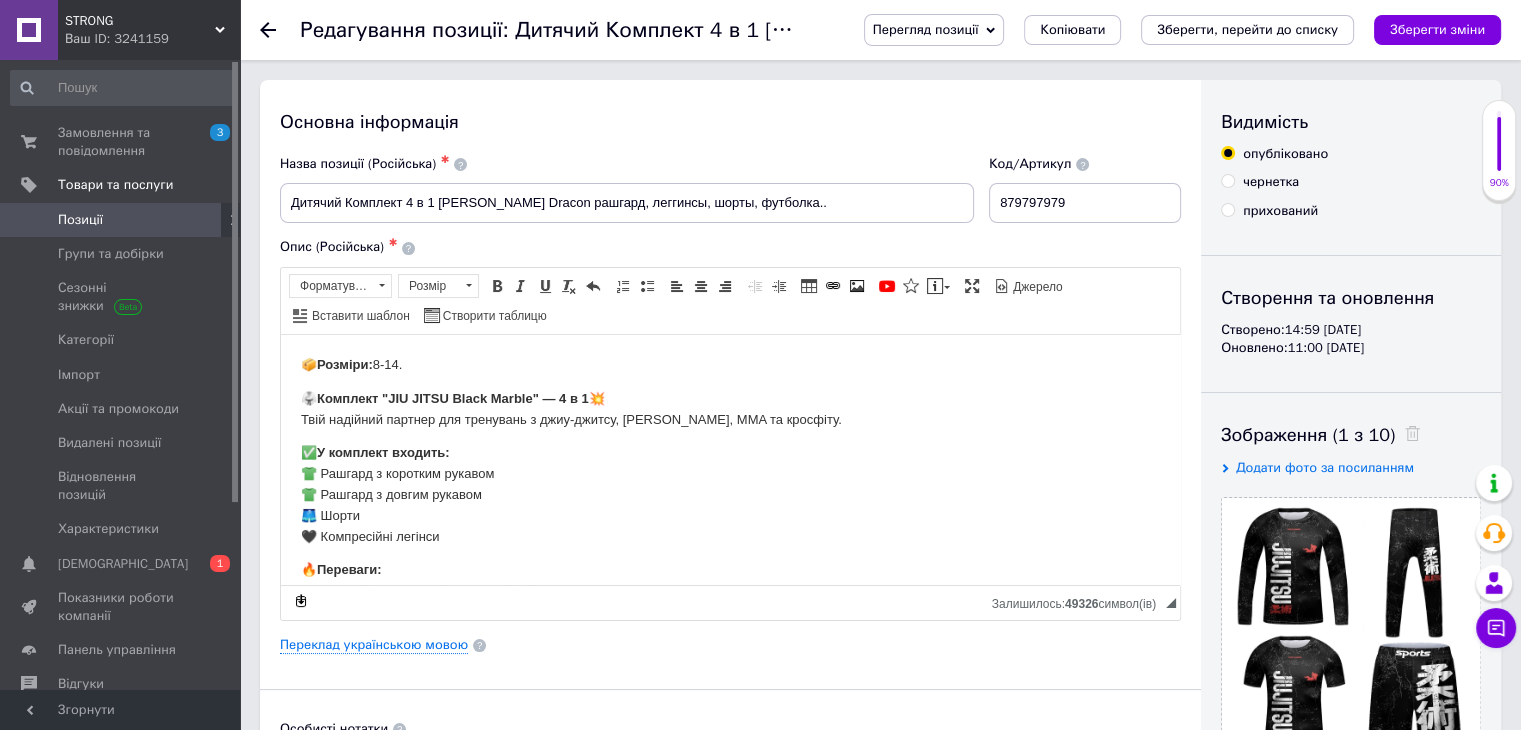 click on "Позиції" at bounding box center [80, 220] 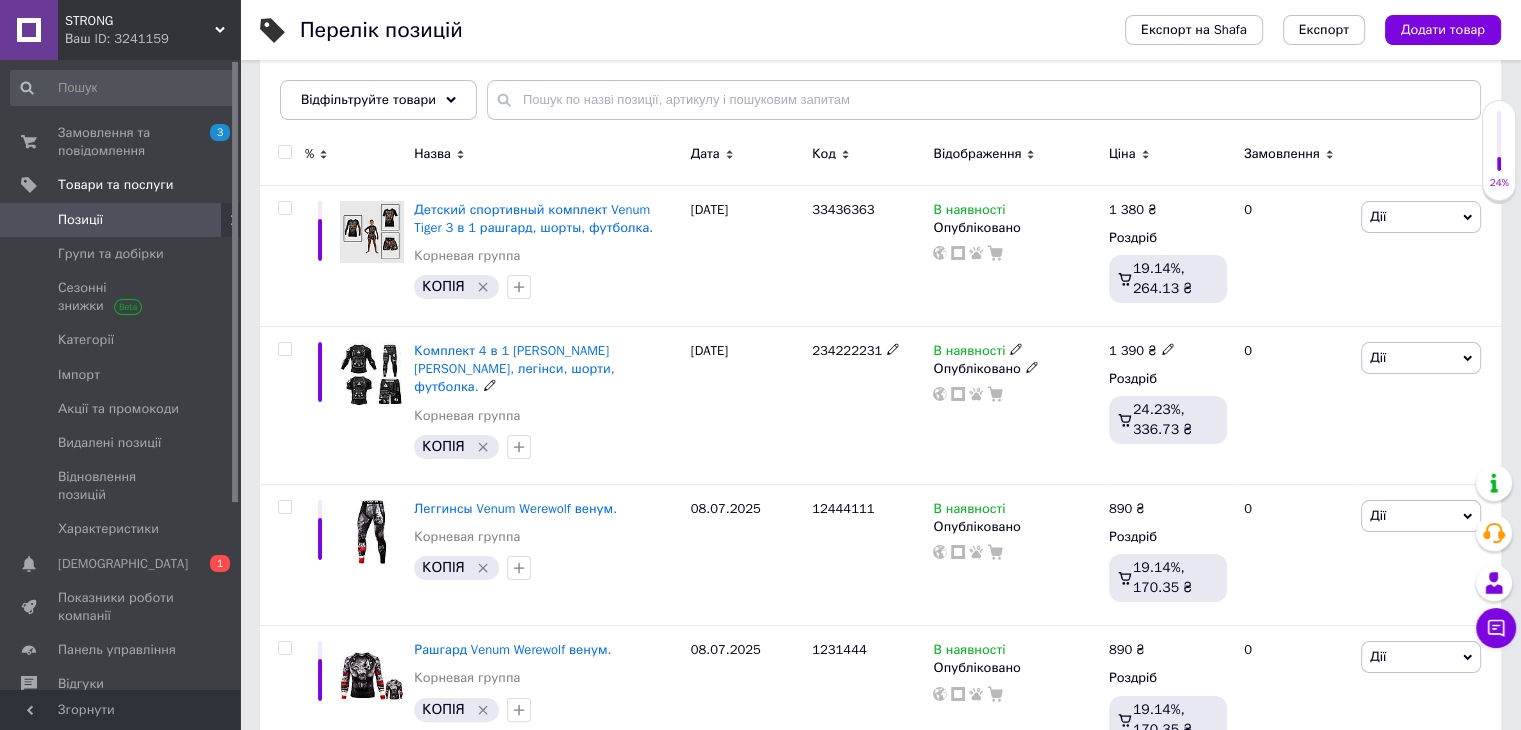 scroll, scrollTop: 300, scrollLeft: 0, axis: vertical 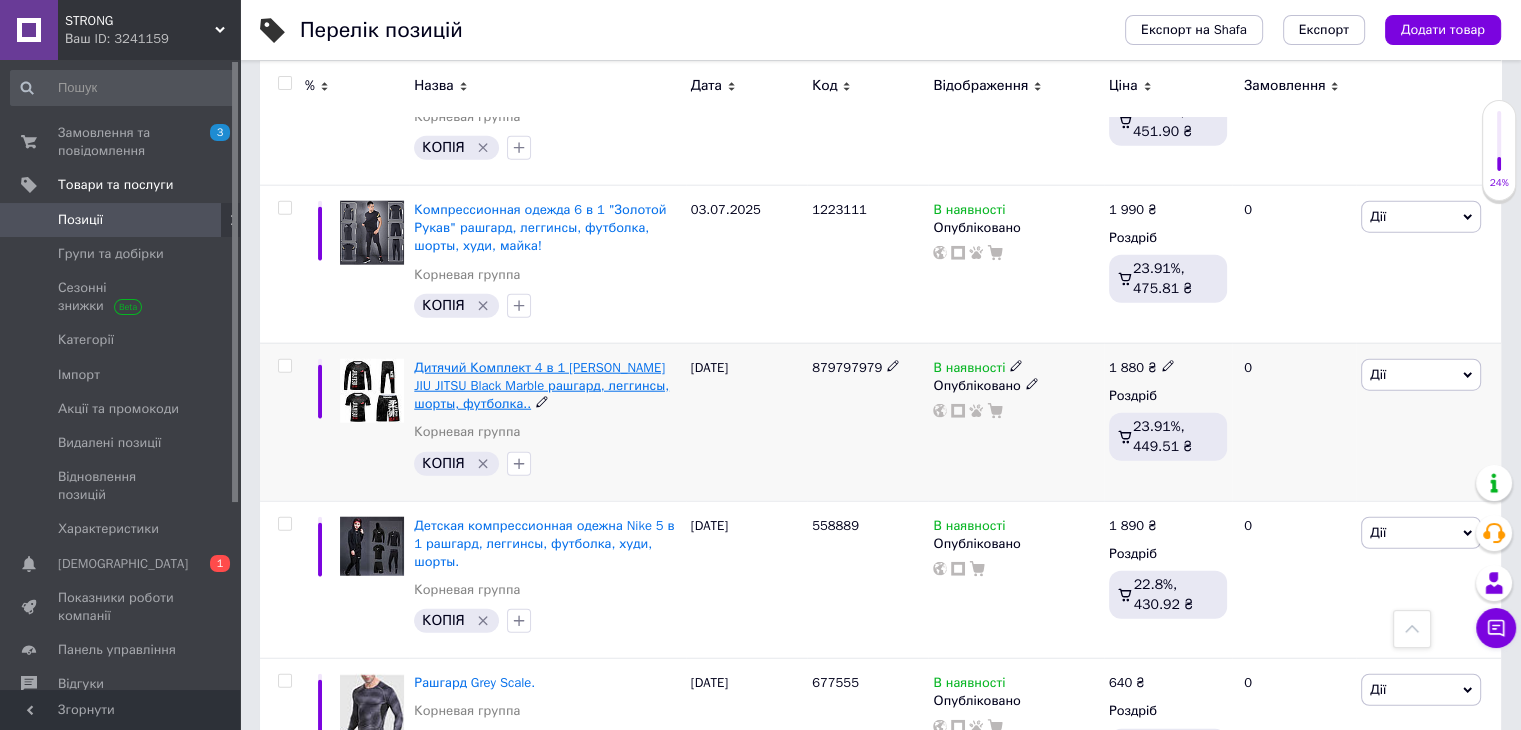 click on "Дитячий Комплект 4 в 1 [PERSON_NAME] JIU JITSU Black Marble рашгард, леггинсы, шорты, футболка.." at bounding box center (541, 385) 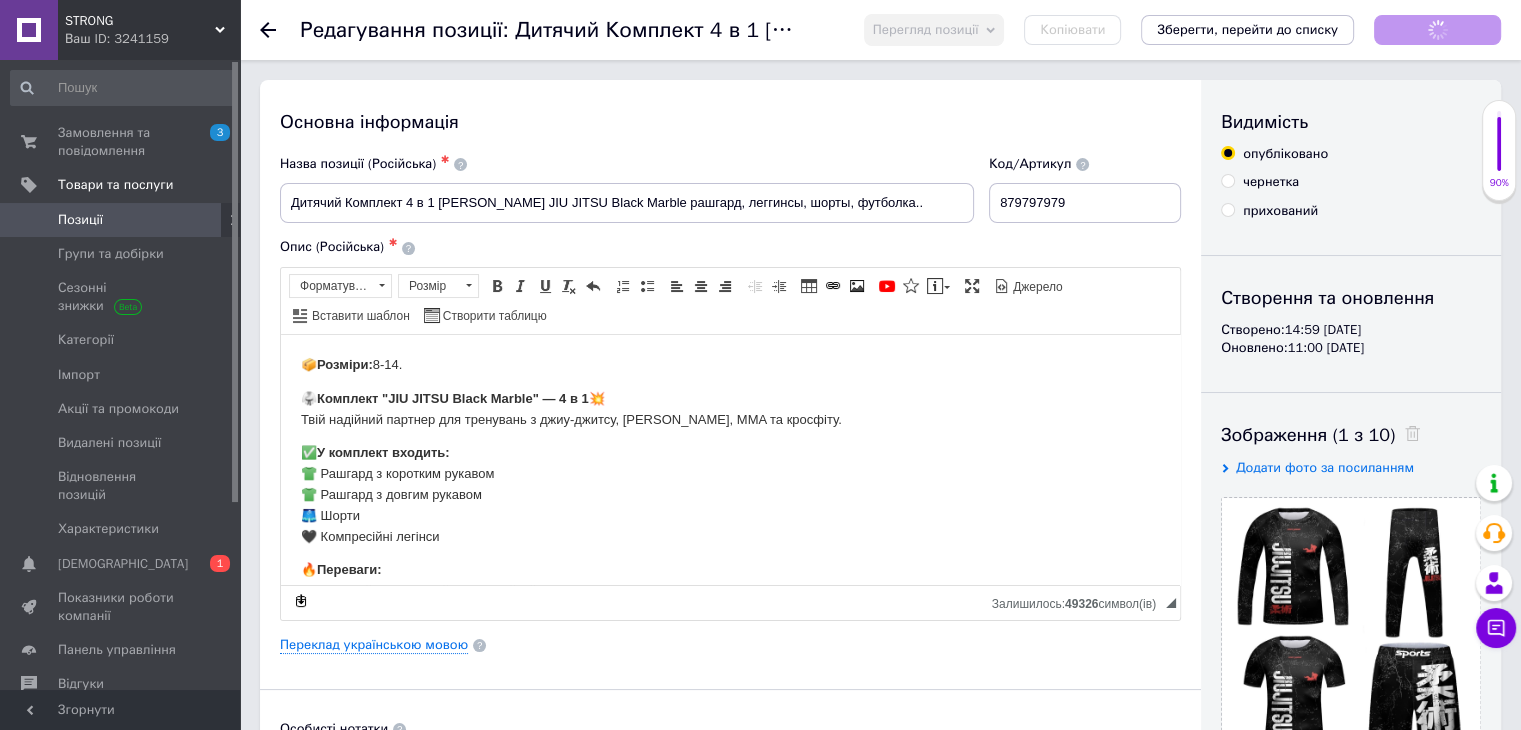 scroll, scrollTop: 0, scrollLeft: 0, axis: both 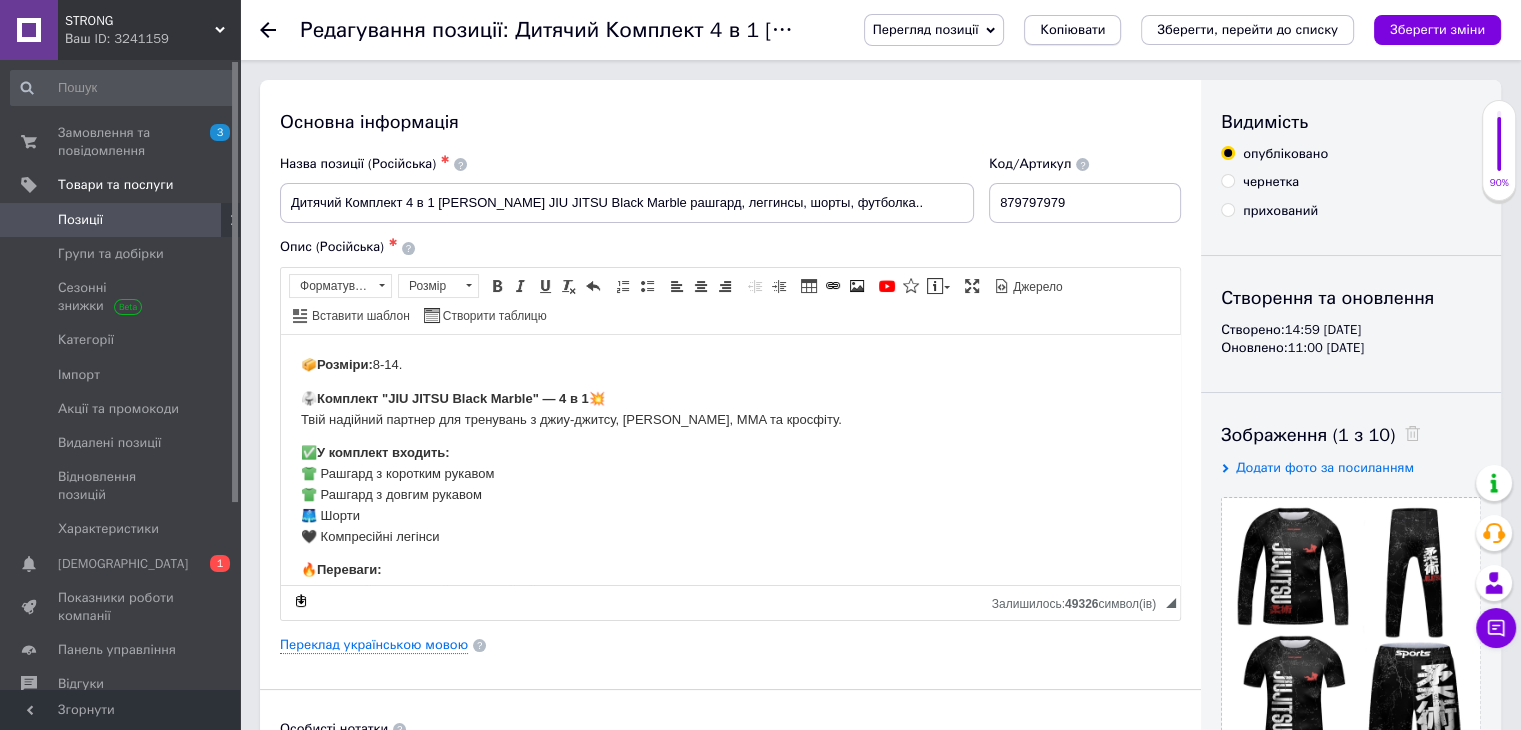 click on "Копіювати" at bounding box center (1072, 30) 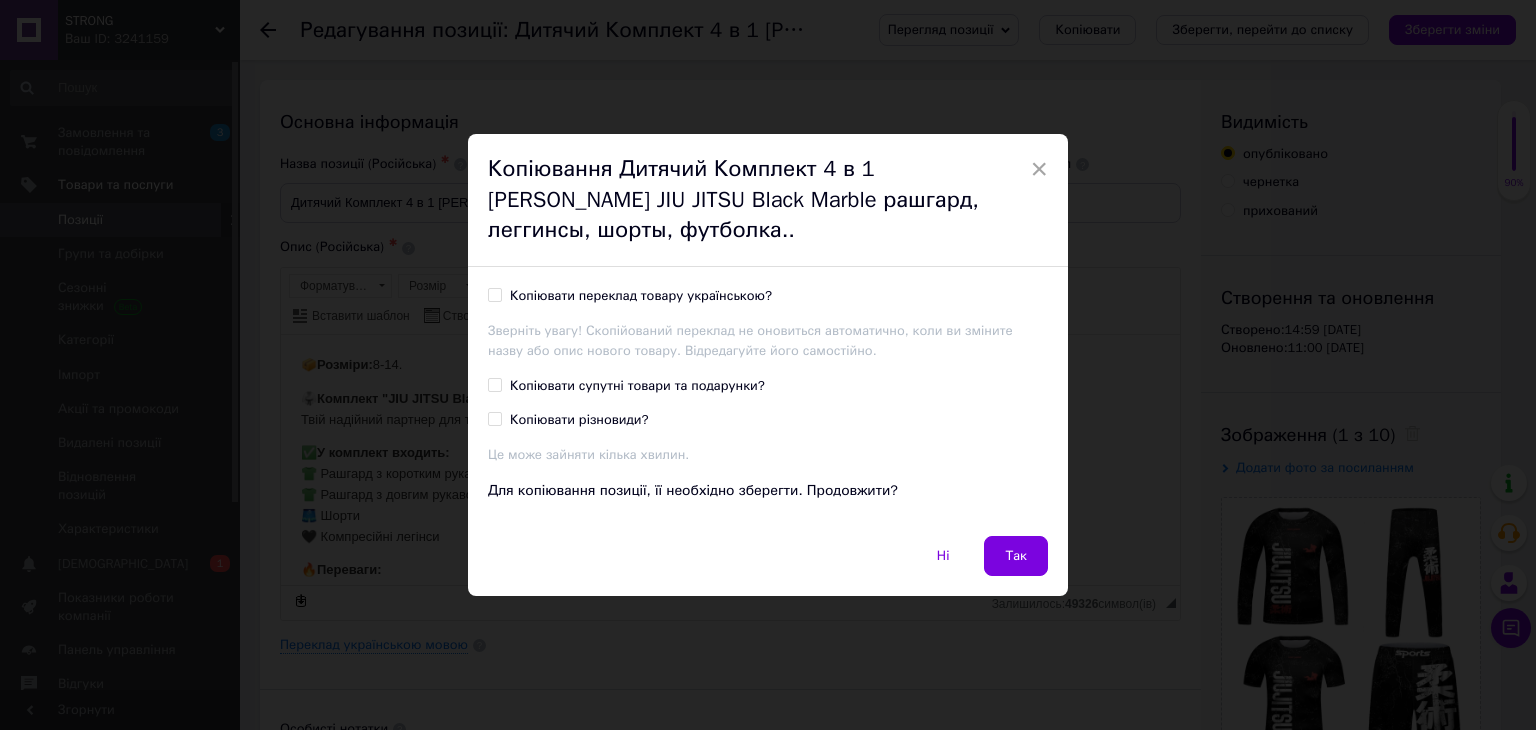 click on "Копіювати переклад товару українською?" at bounding box center [641, 296] 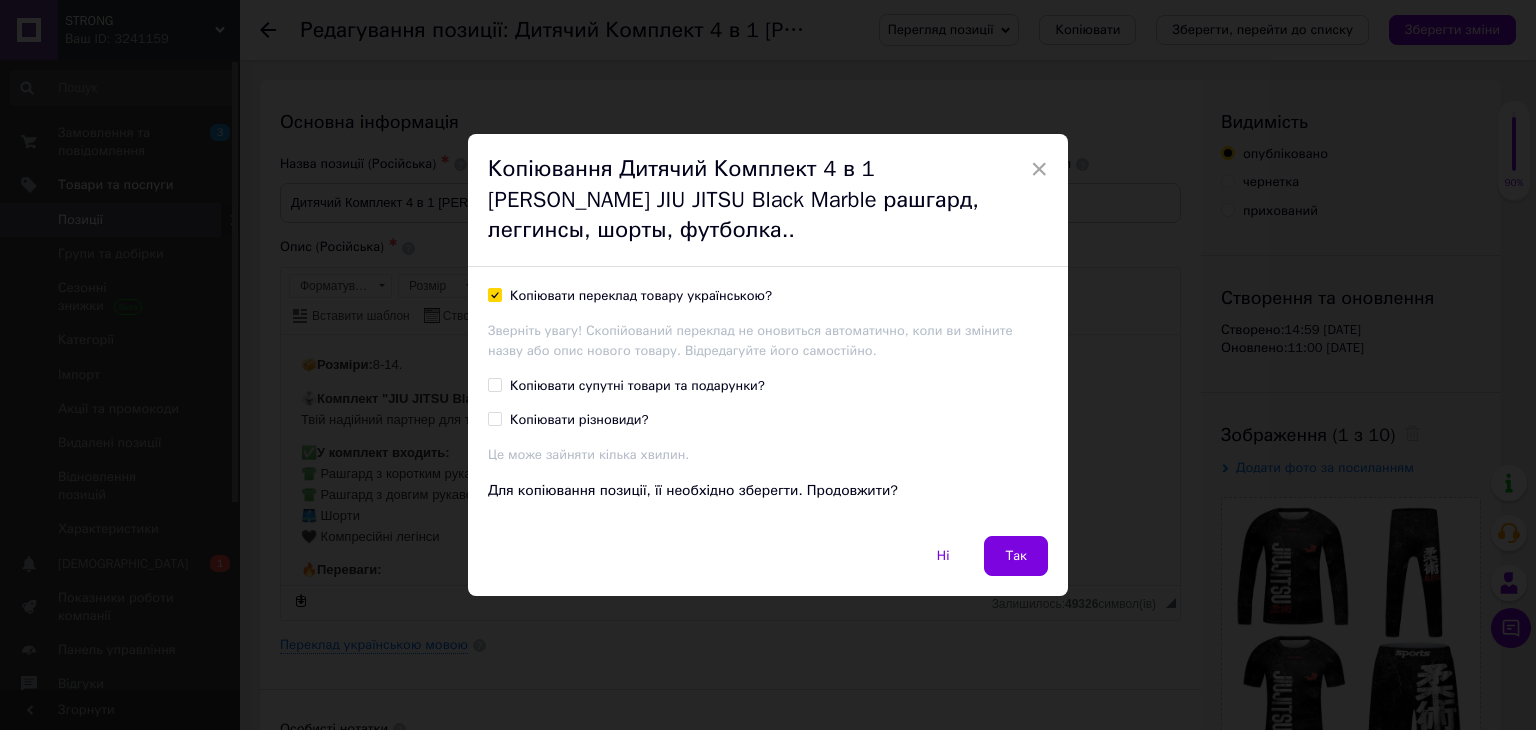 checkbox on "true" 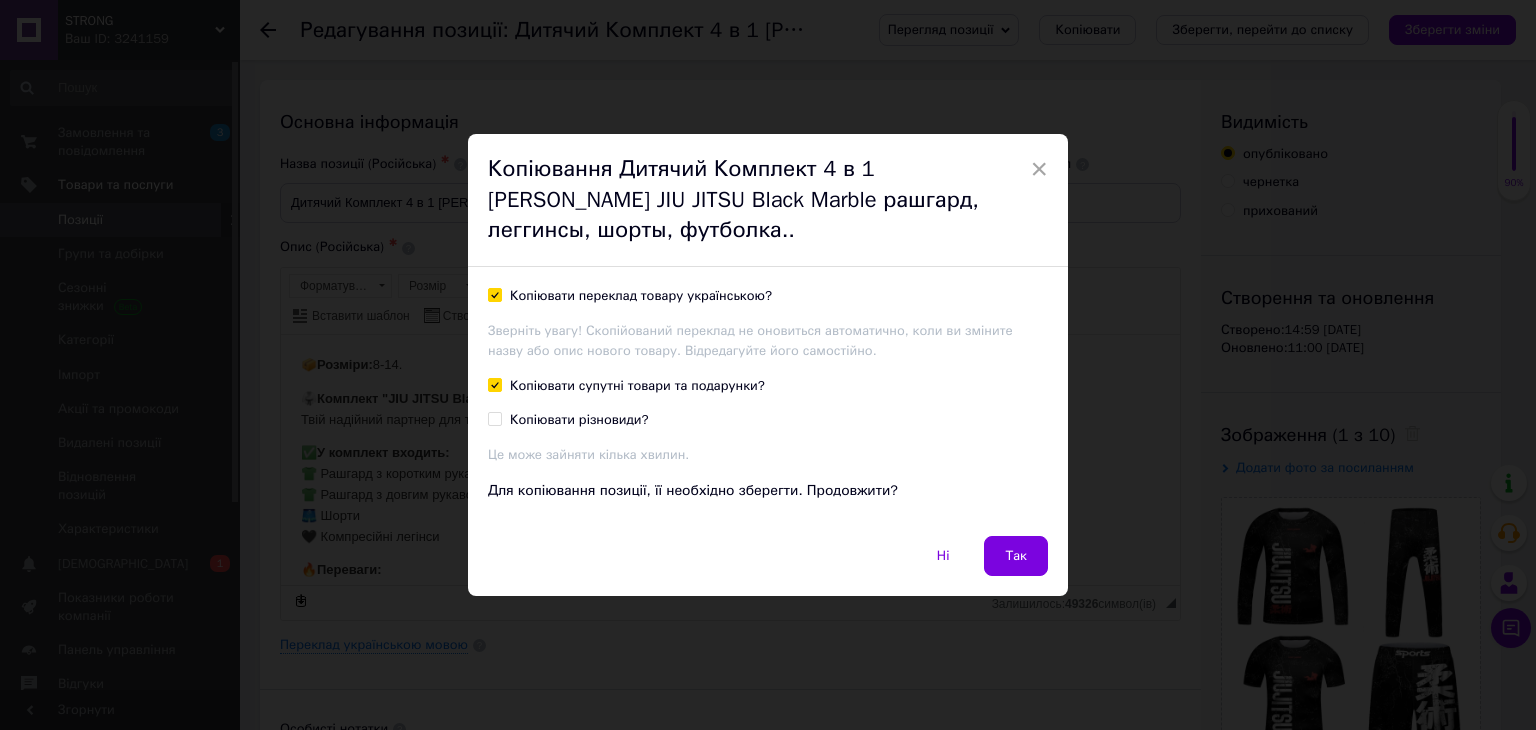 checkbox on "true" 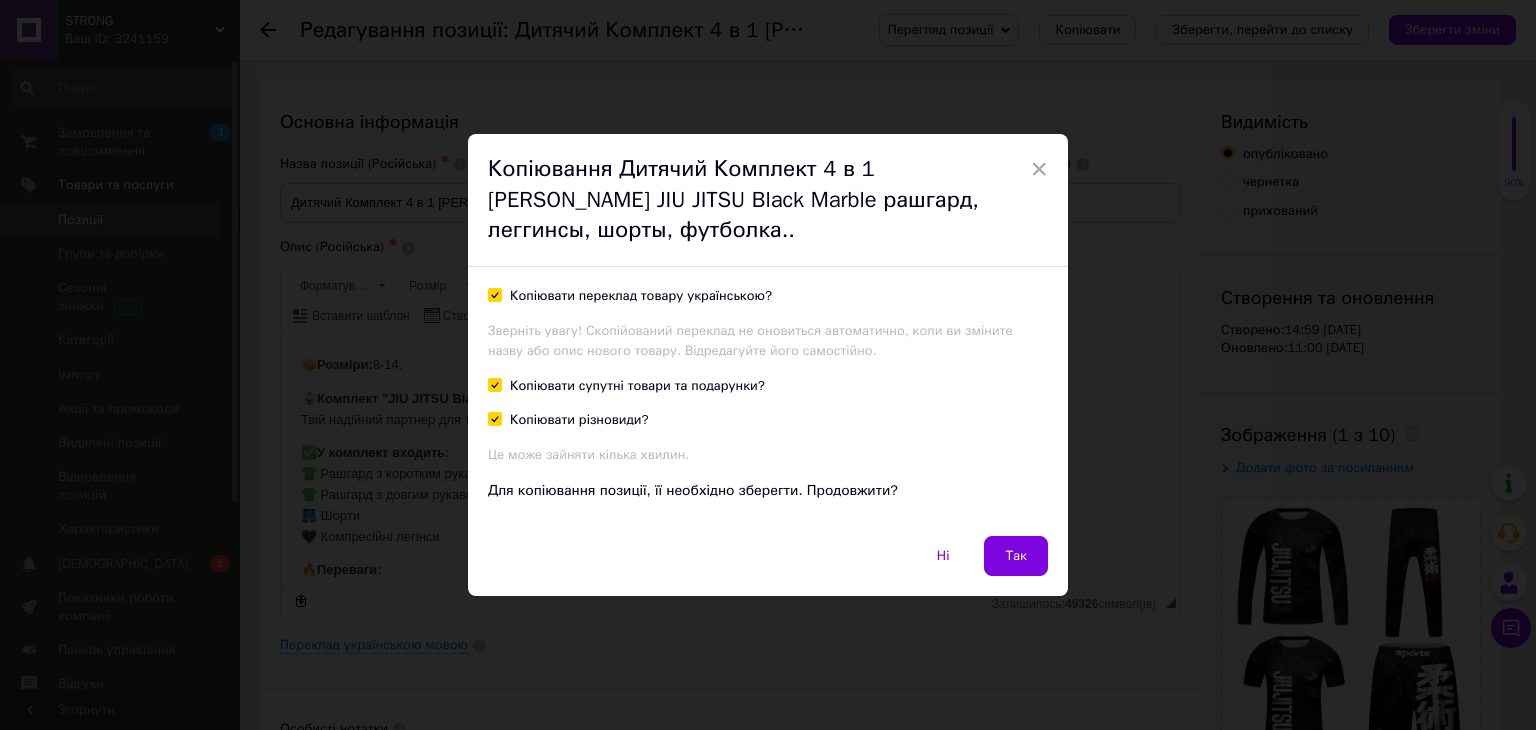 checkbox on "true" 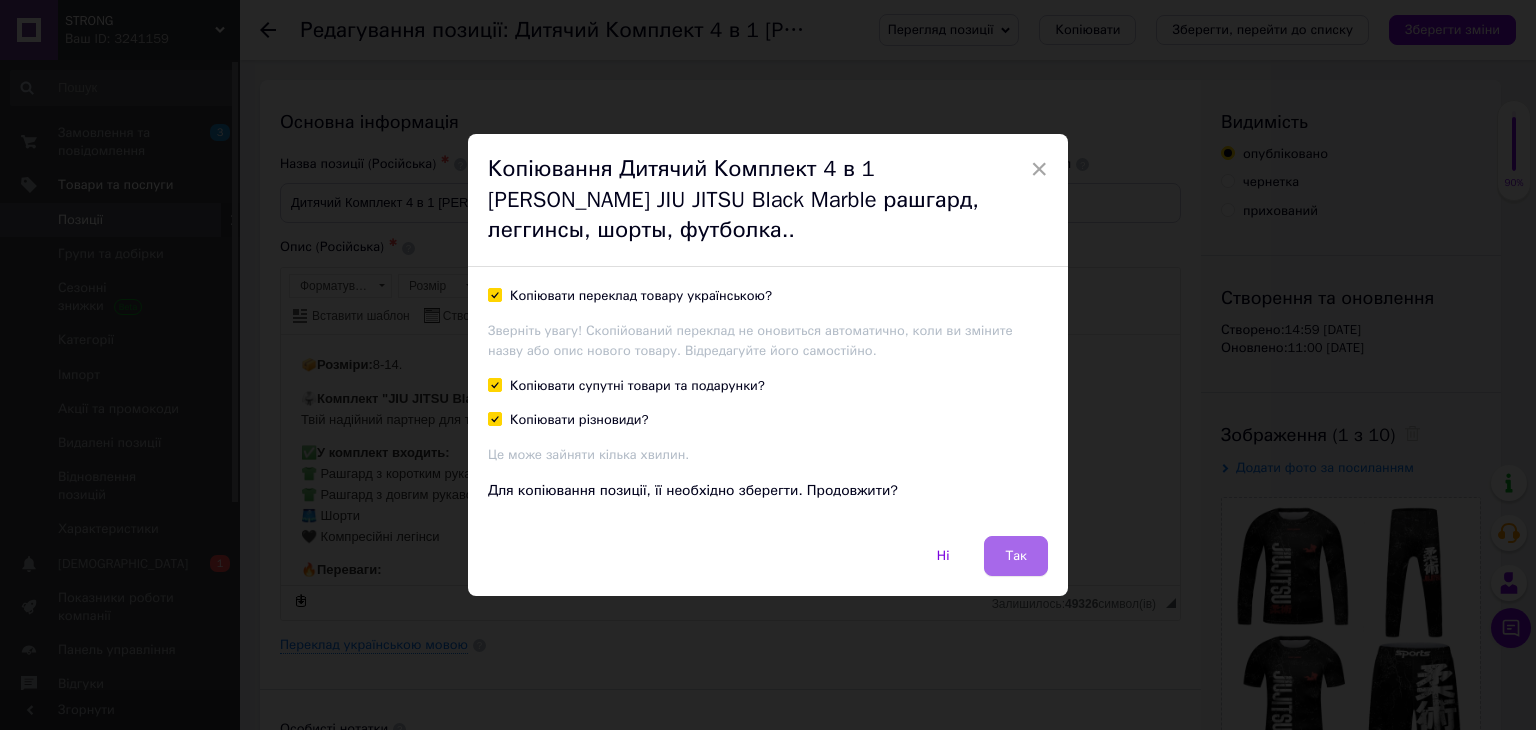 click on "Так" at bounding box center [1016, 556] 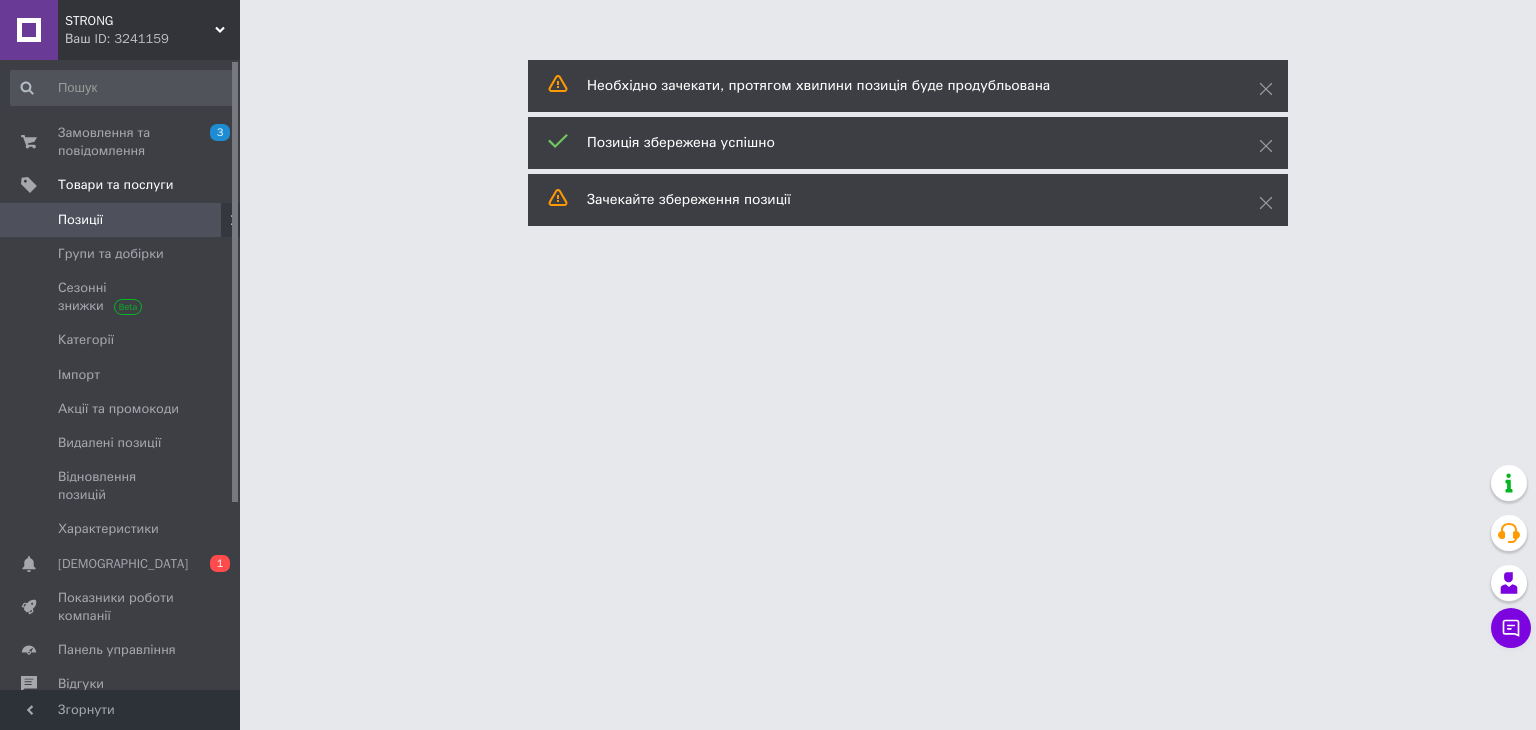 drag, startPoint x: 89, startPoint y: 220, endPoint x: 102, endPoint y: 217, distance: 13.341664 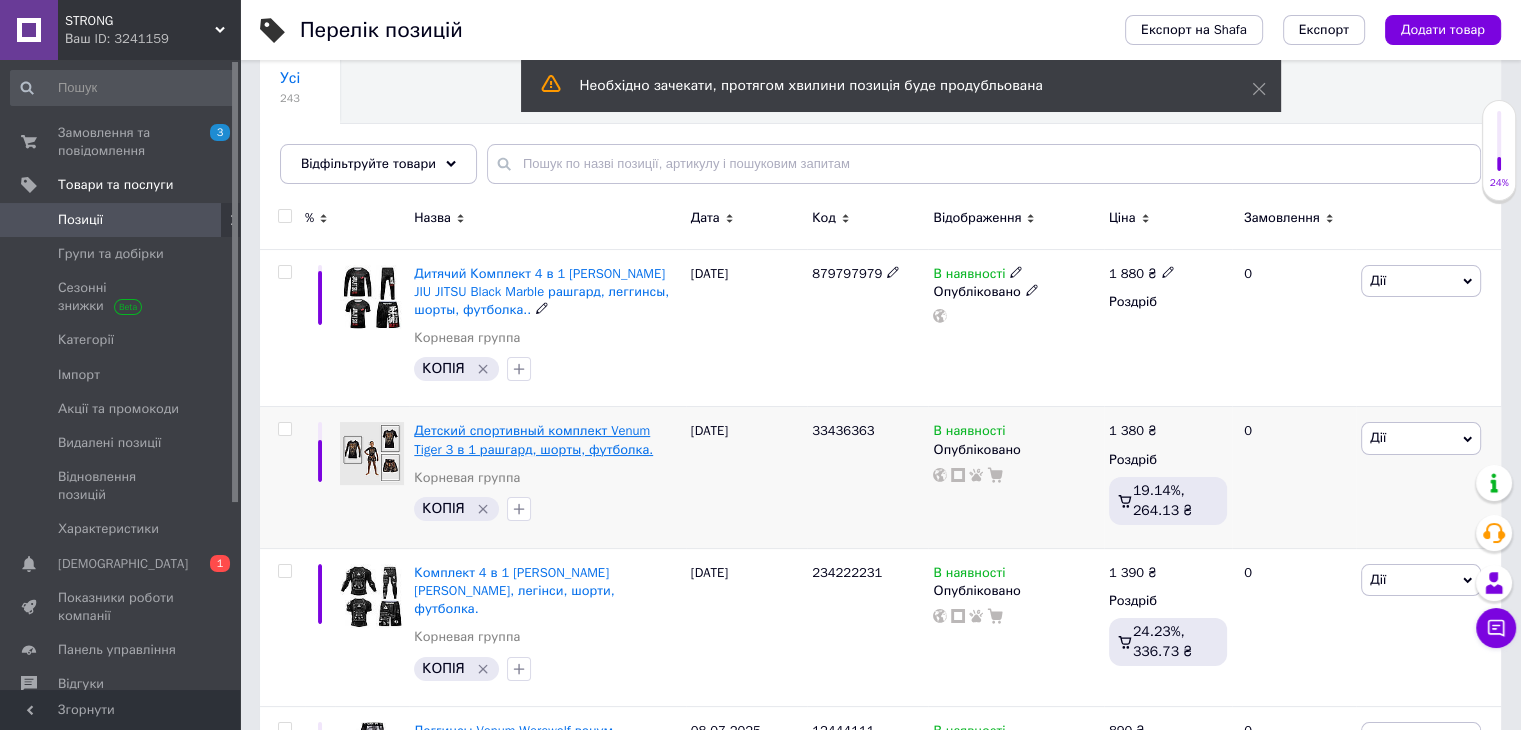 scroll, scrollTop: 200, scrollLeft: 0, axis: vertical 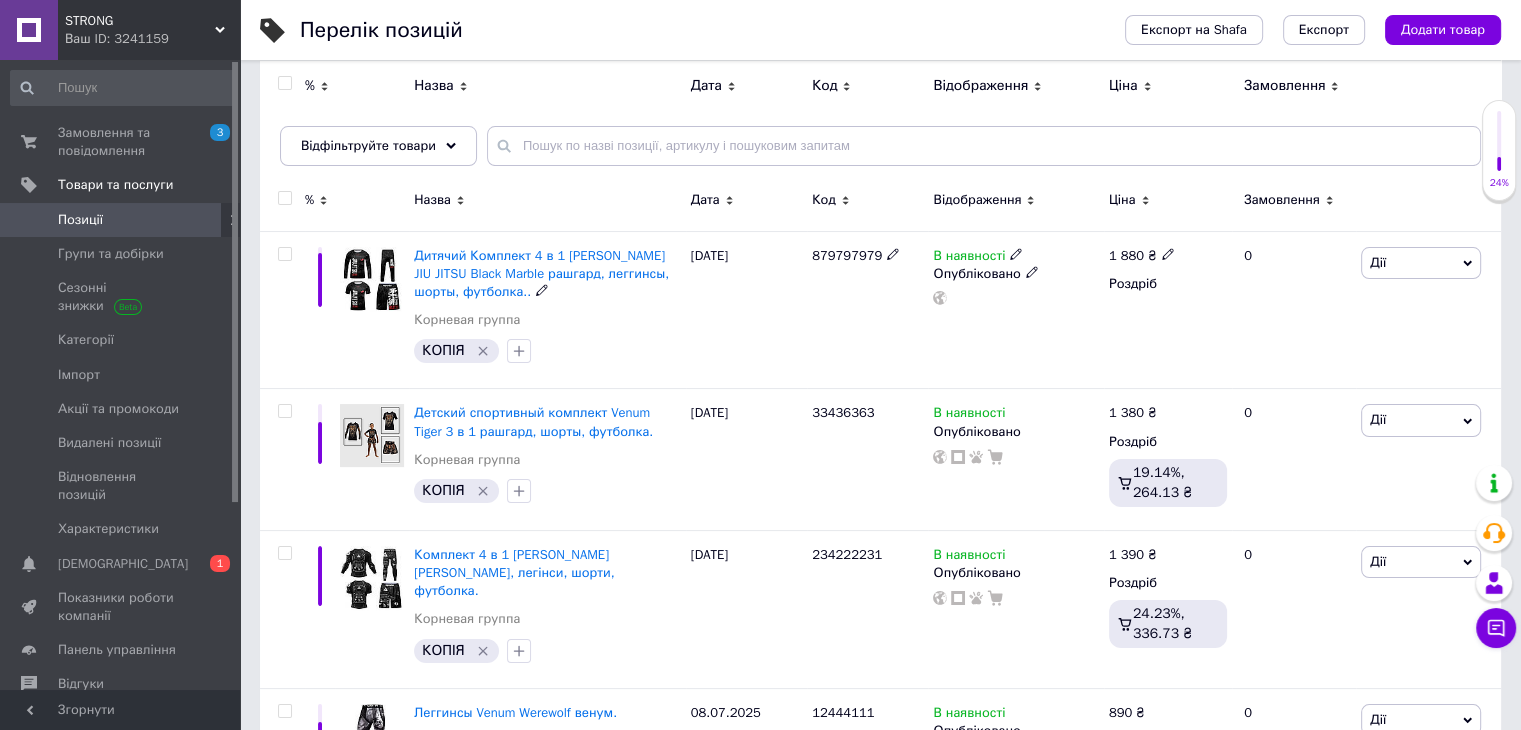 drag, startPoint x: 531, startPoint y: 259, endPoint x: 543, endPoint y: 269, distance: 15.6205 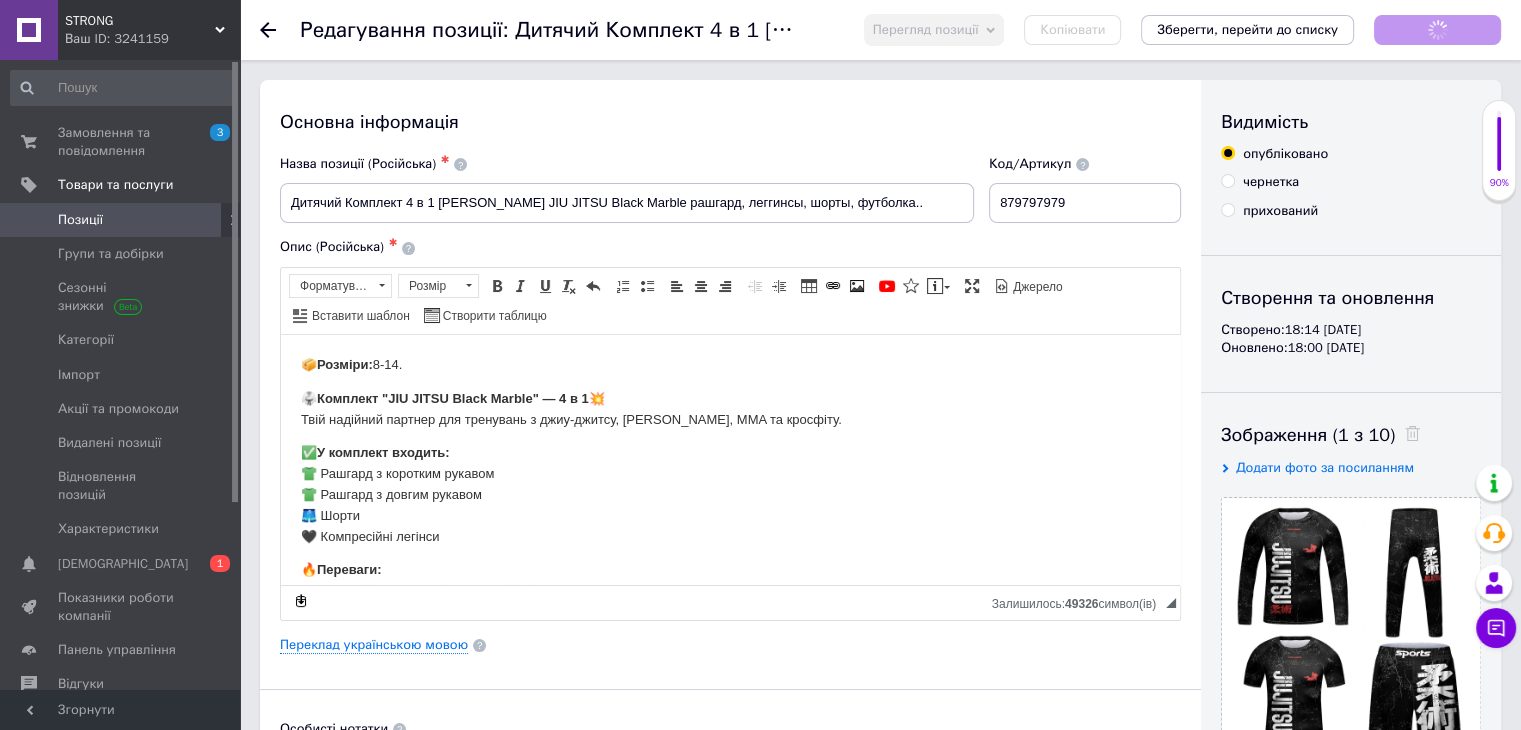 scroll, scrollTop: 0, scrollLeft: 0, axis: both 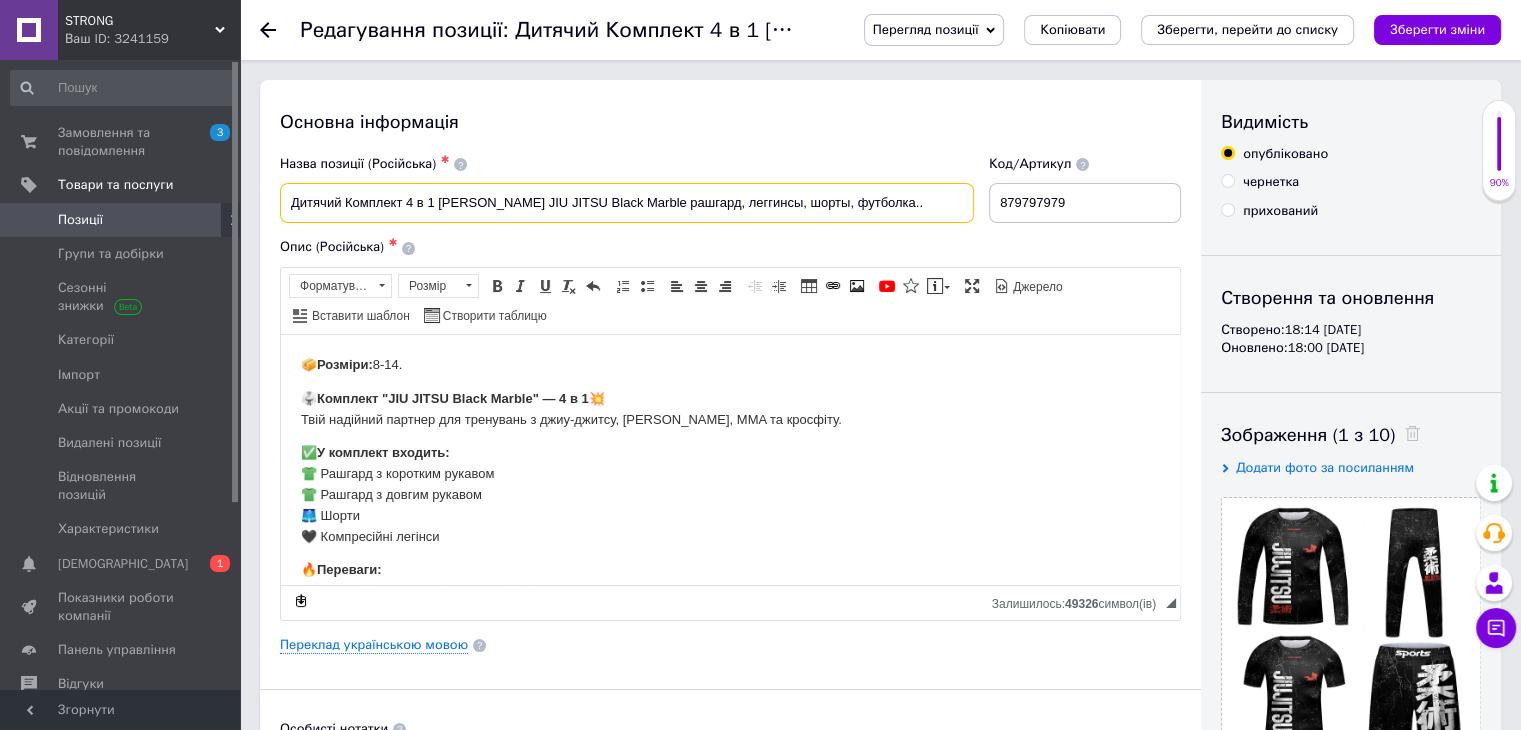 drag, startPoint x: 622, startPoint y: 211, endPoint x: 514, endPoint y: 209, distance: 108.01852 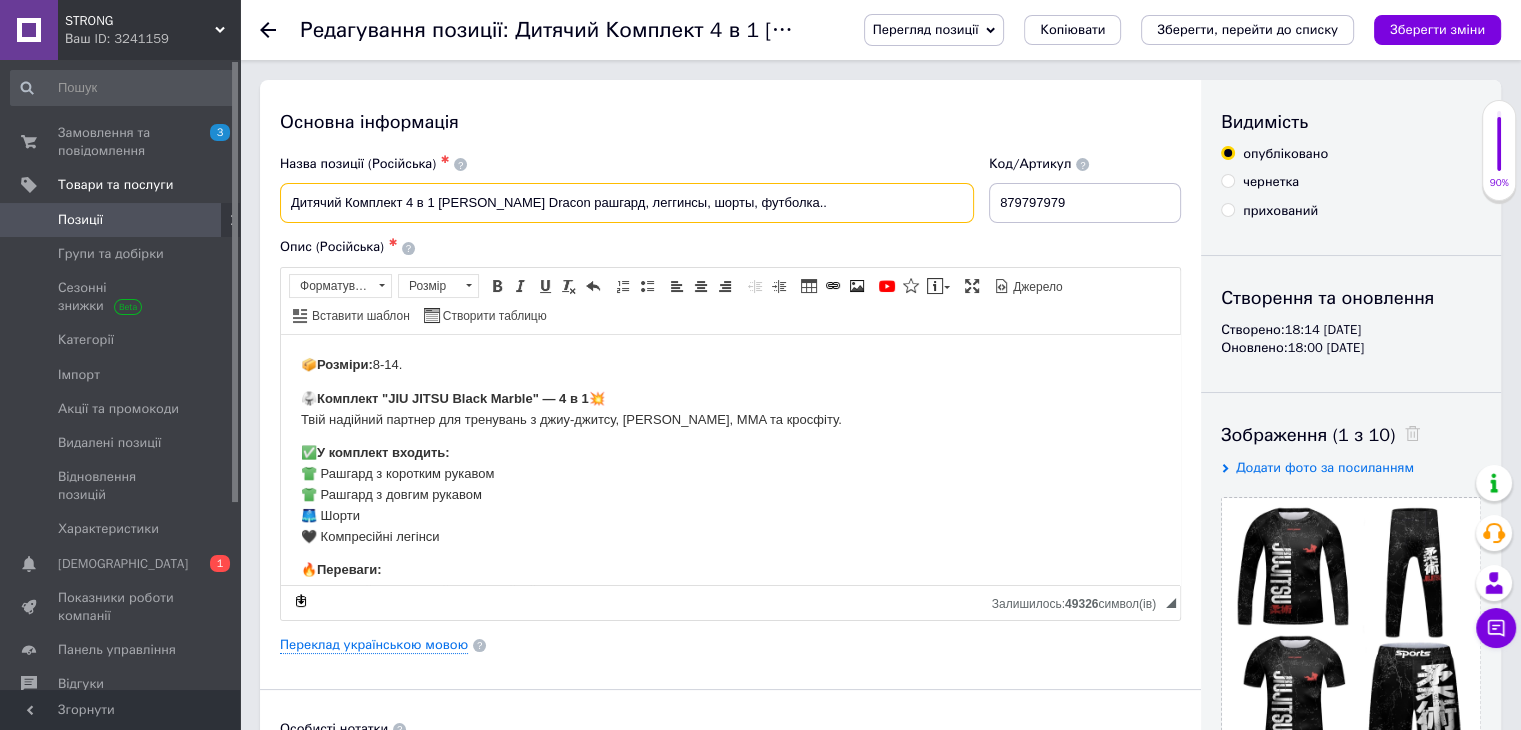 type on "Дитячий Комплект 4 в 1 [PERSON_NAME] Dracon рашгард, леггинсы, шорты, футболка.." 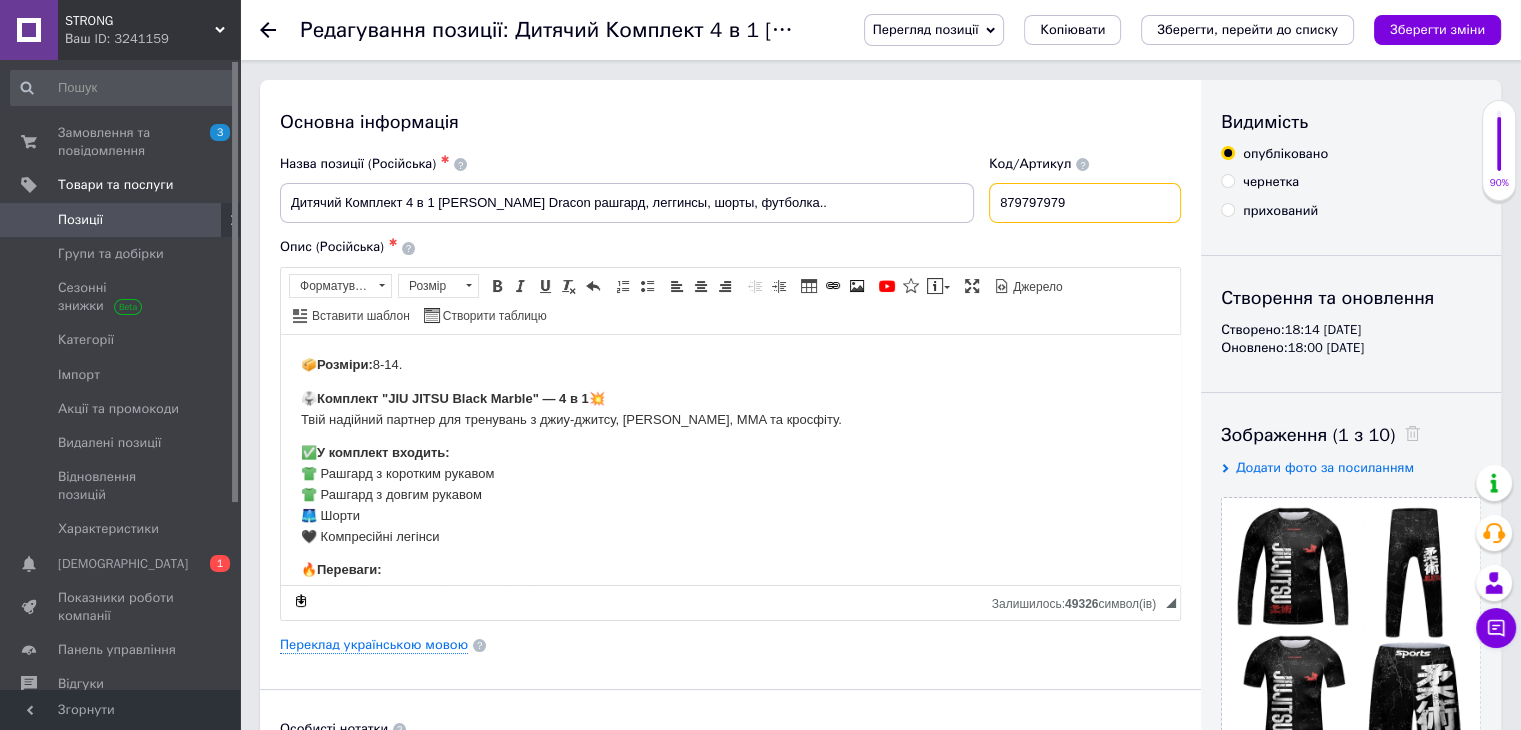drag, startPoint x: 1131, startPoint y: 201, endPoint x: 989, endPoint y: 200, distance: 142.00352 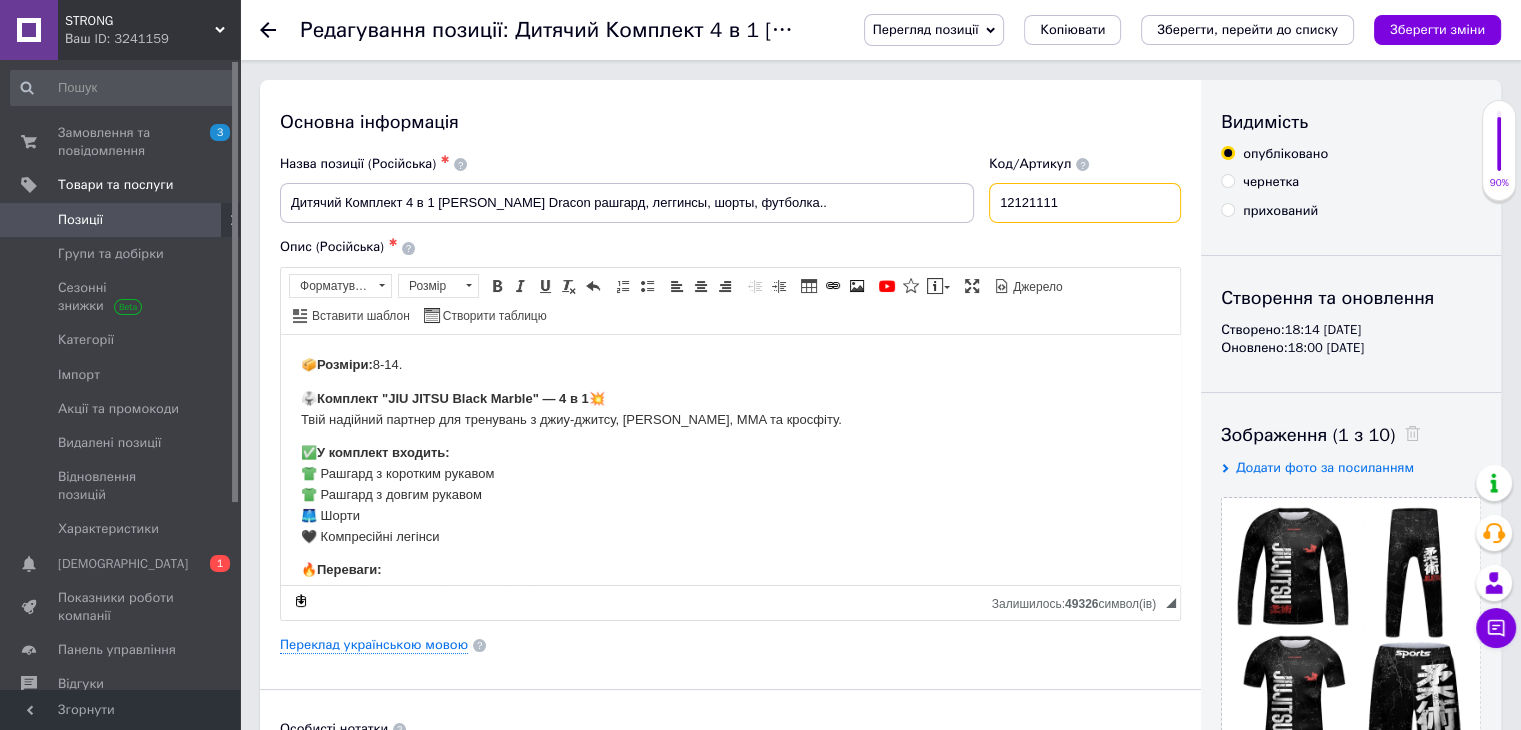 type on "12121111" 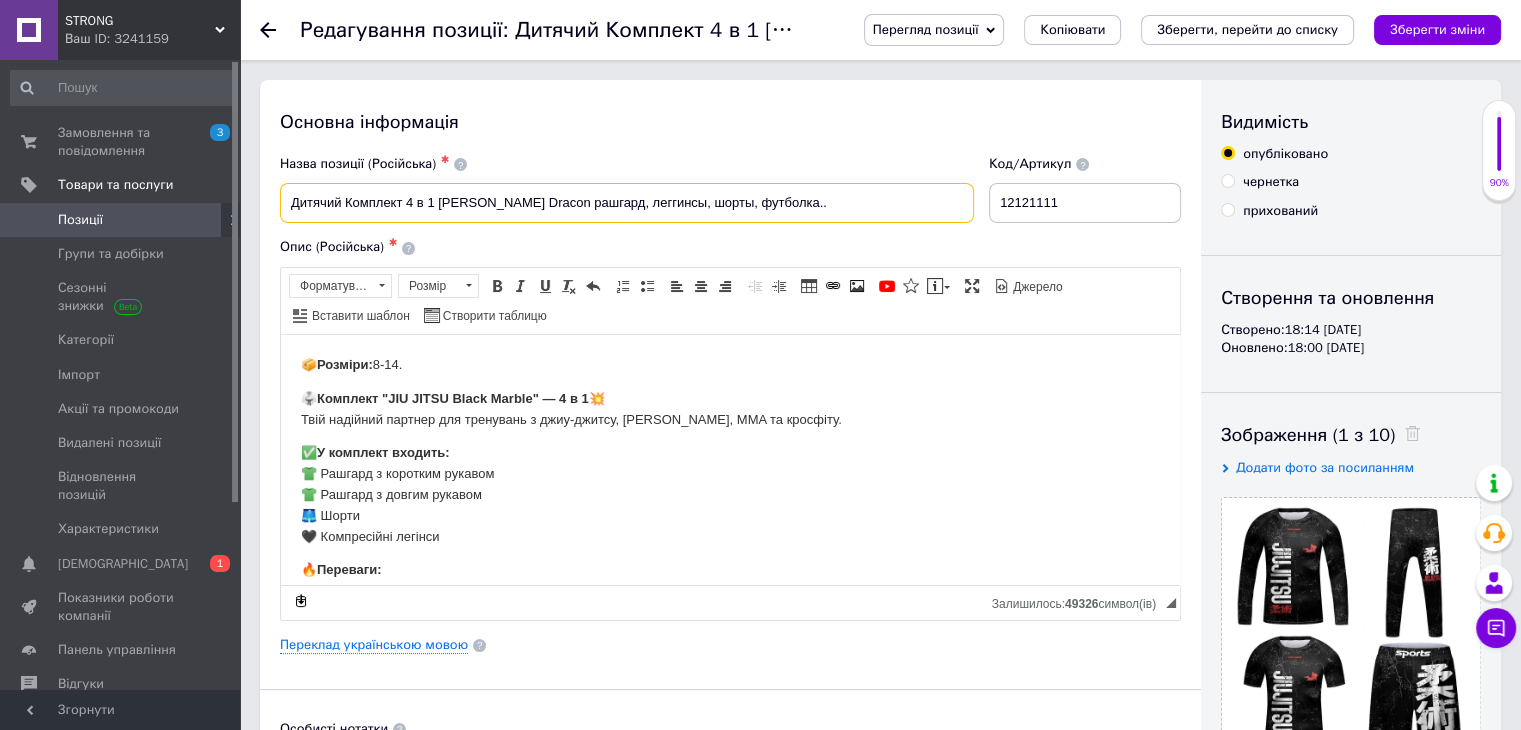 drag, startPoint x: 555, startPoint y: 204, endPoint x: 516, endPoint y: 202, distance: 39.051247 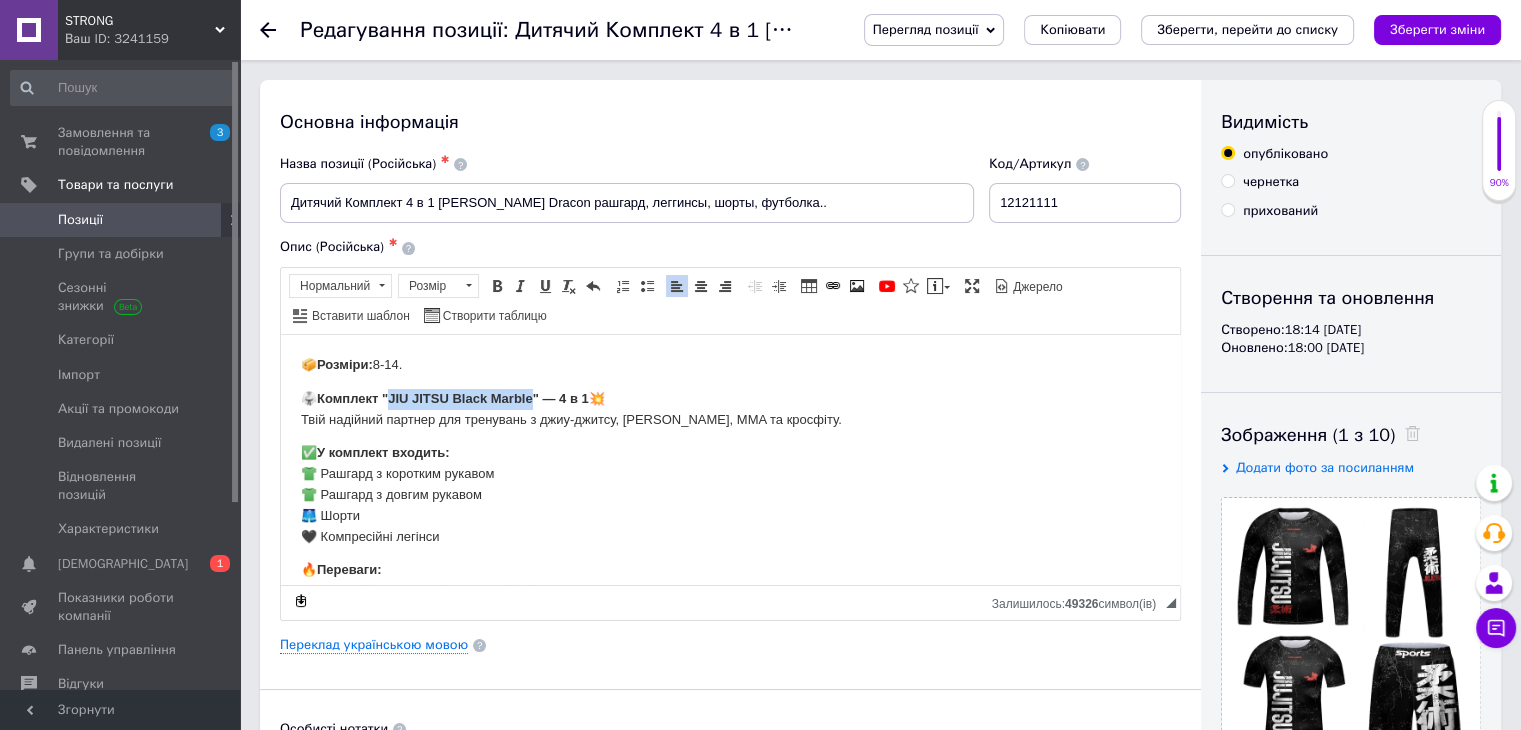drag, startPoint x: 535, startPoint y: 400, endPoint x: 397, endPoint y: 399, distance: 138.00362 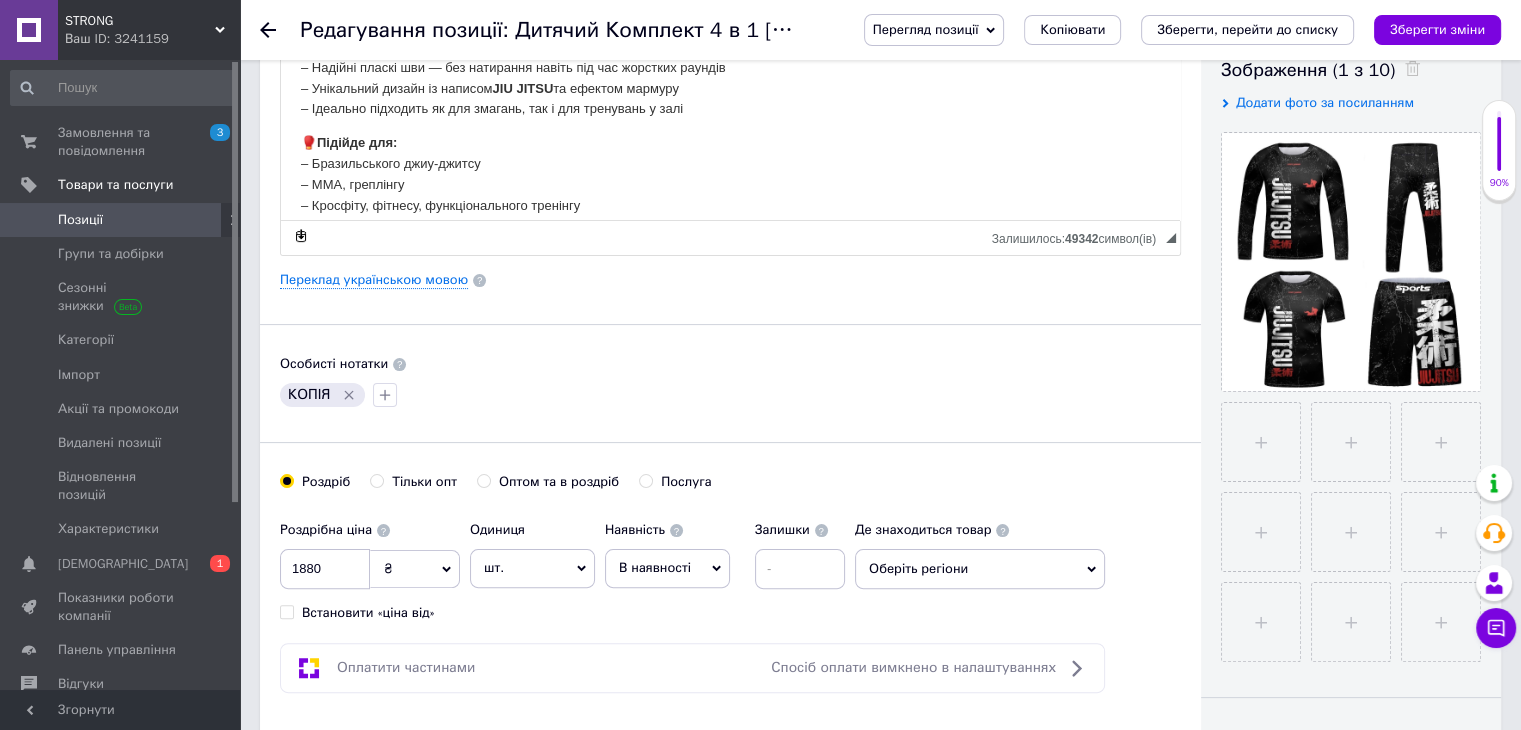 scroll, scrollTop: 400, scrollLeft: 0, axis: vertical 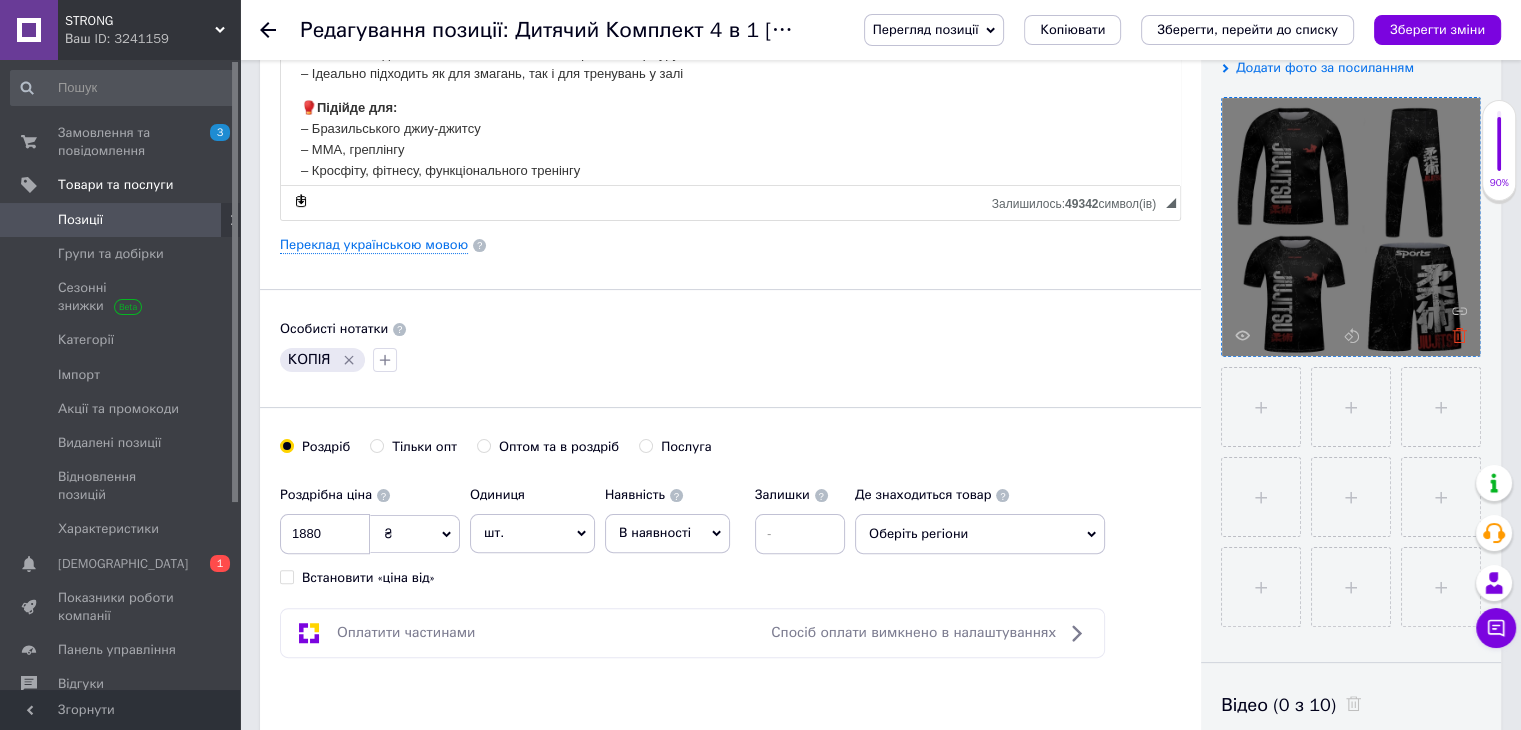 click 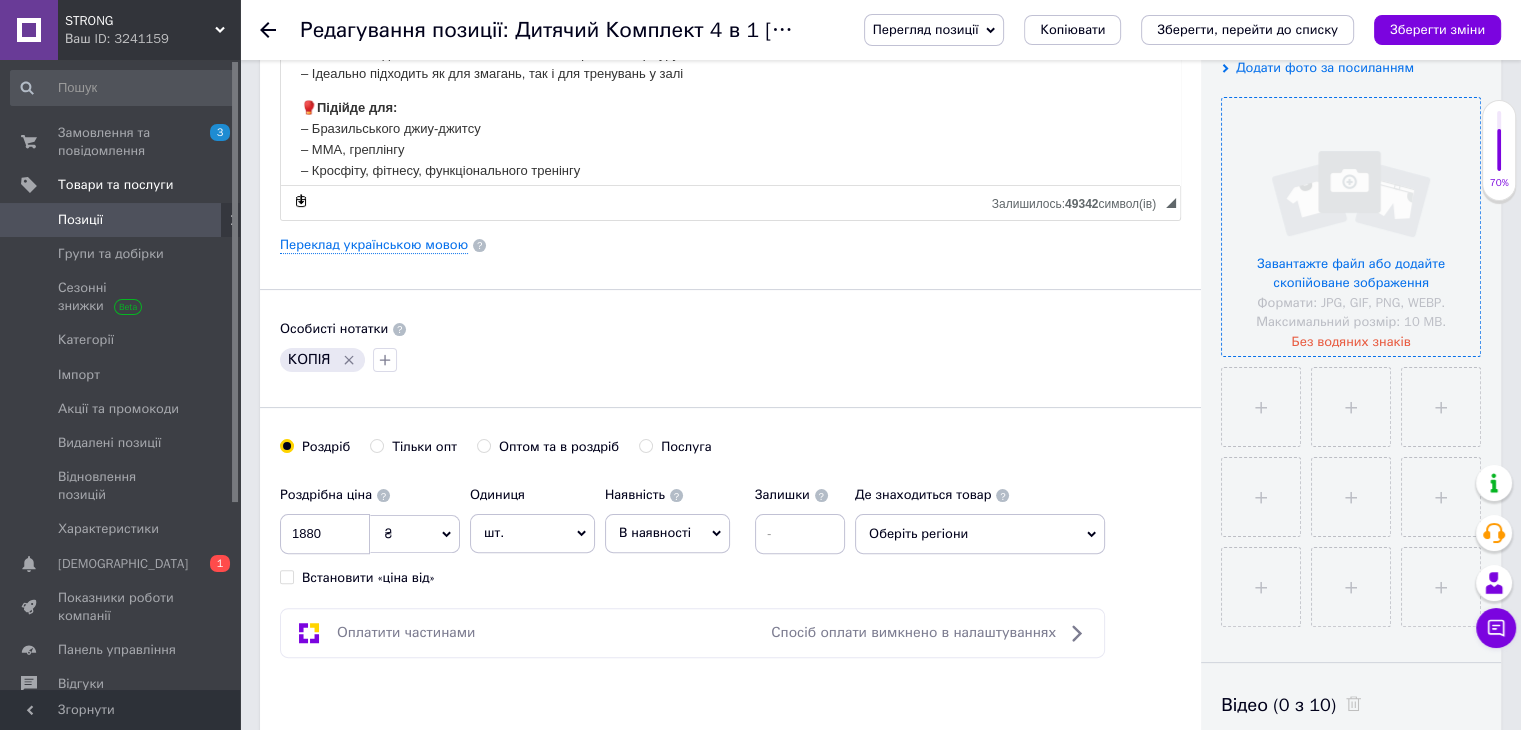 click at bounding box center [1351, 227] 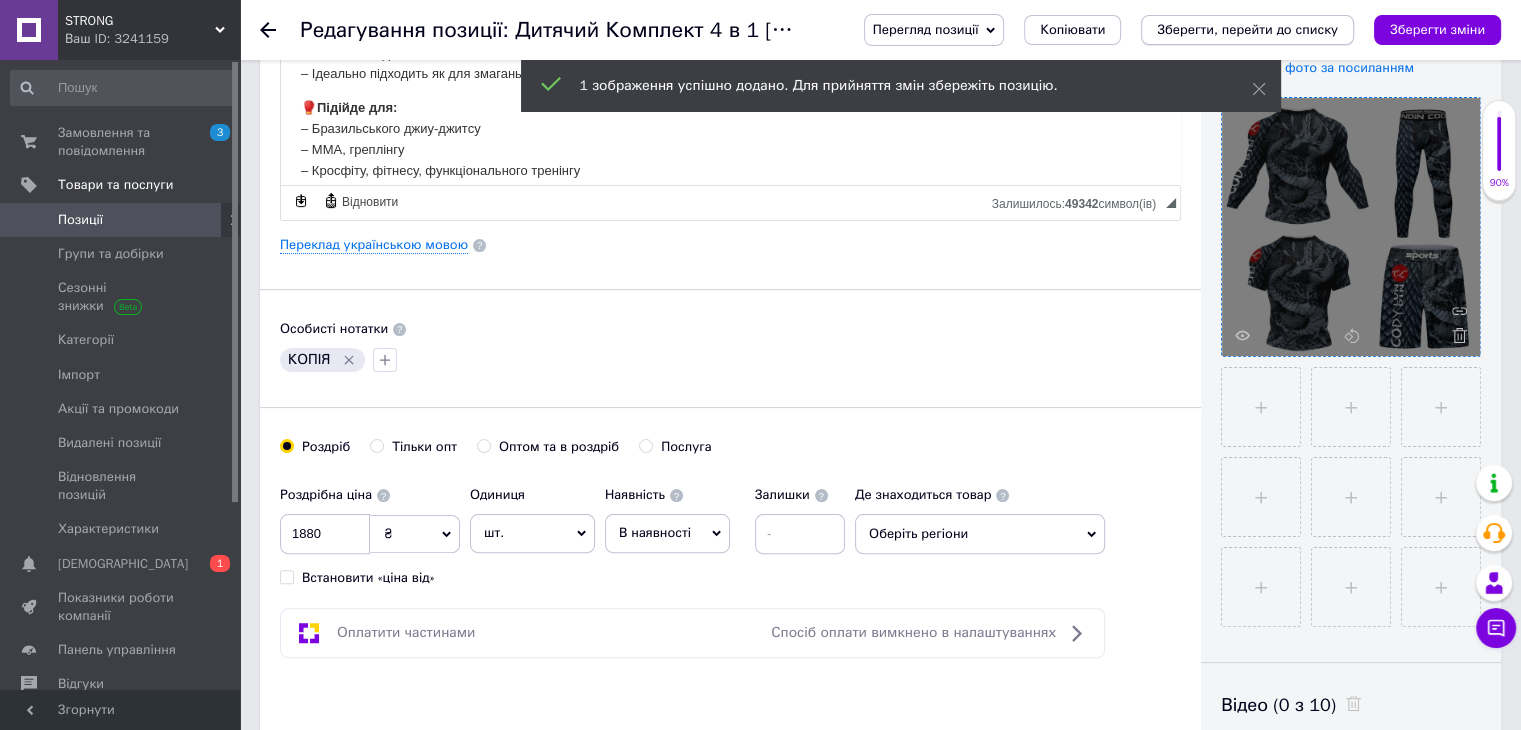 click on "Зберегти, перейти до списку" at bounding box center [1247, 29] 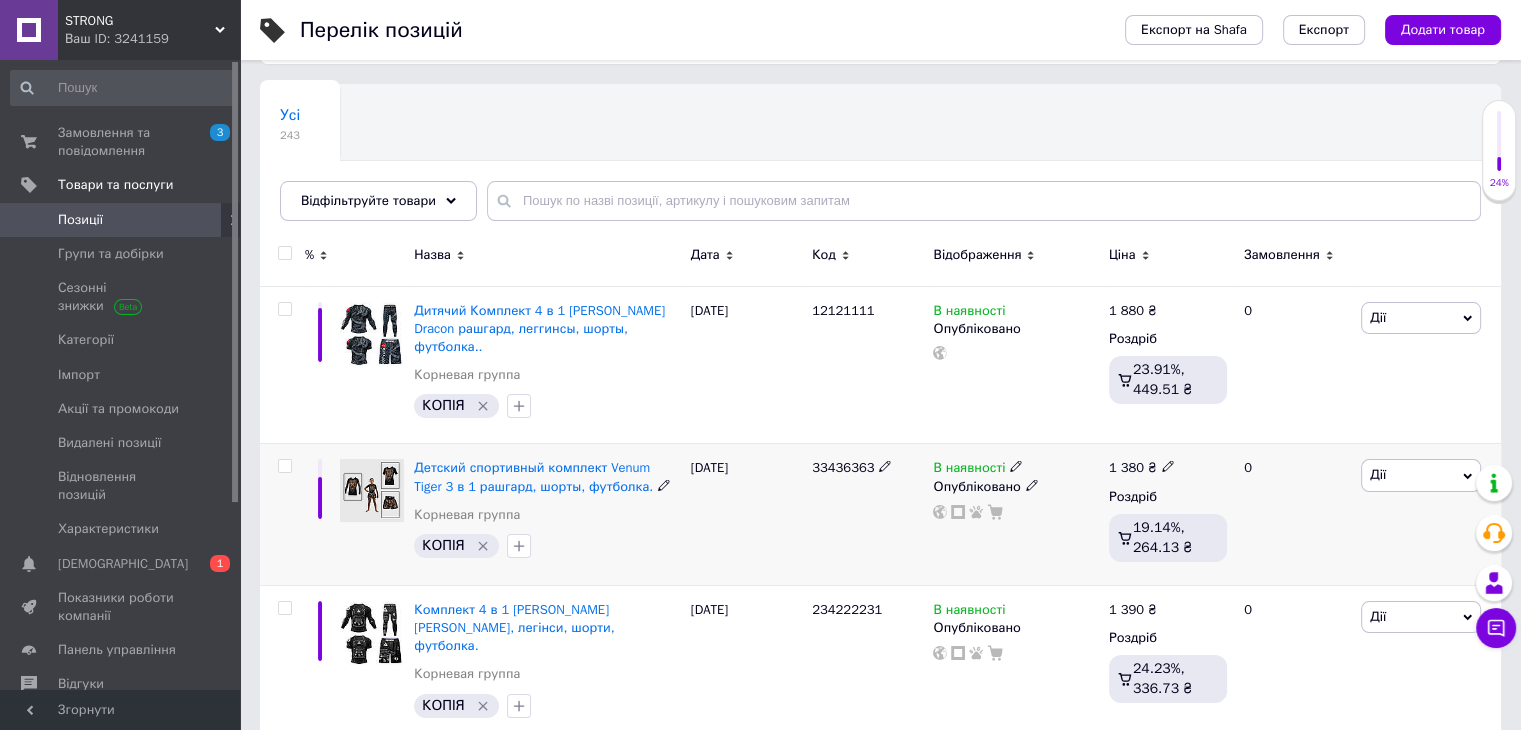 scroll, scrollTop: 200, scrollLeft: 0, axis: vertical 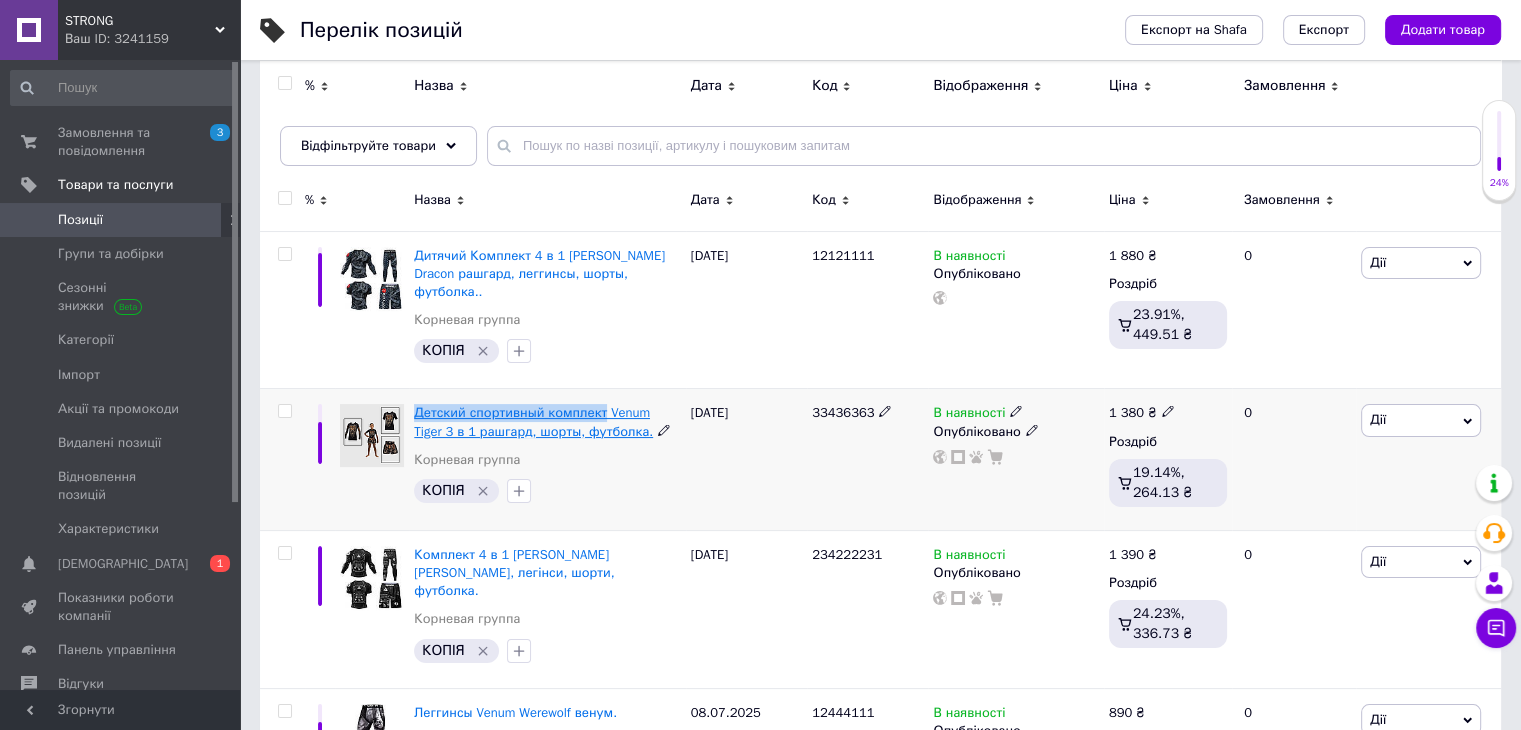 drag, startPoint x: 409, startPoint y: 393, endPoint x: 598, endPoint y: 397, distance: 189.04233 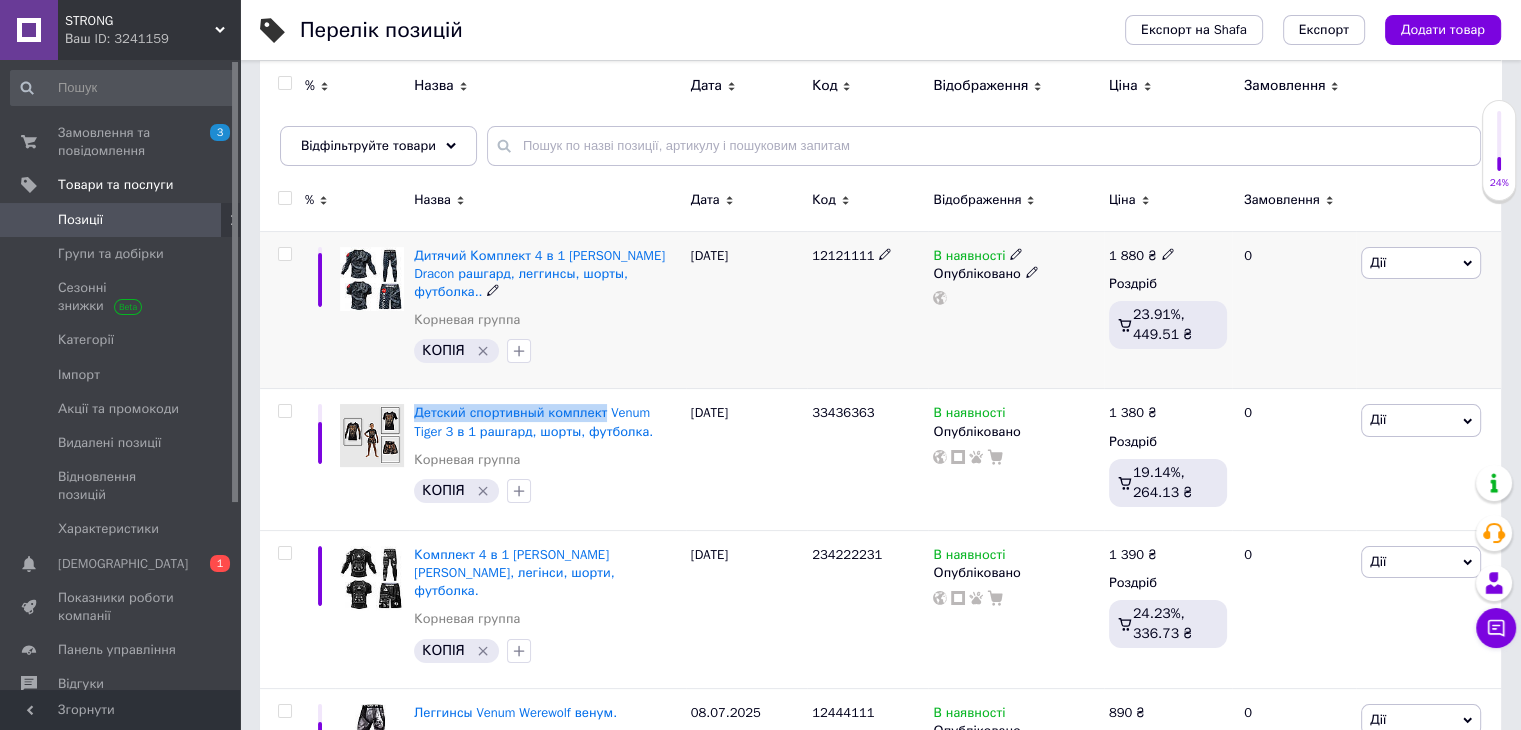 copy on "Детский спортивный комплект" 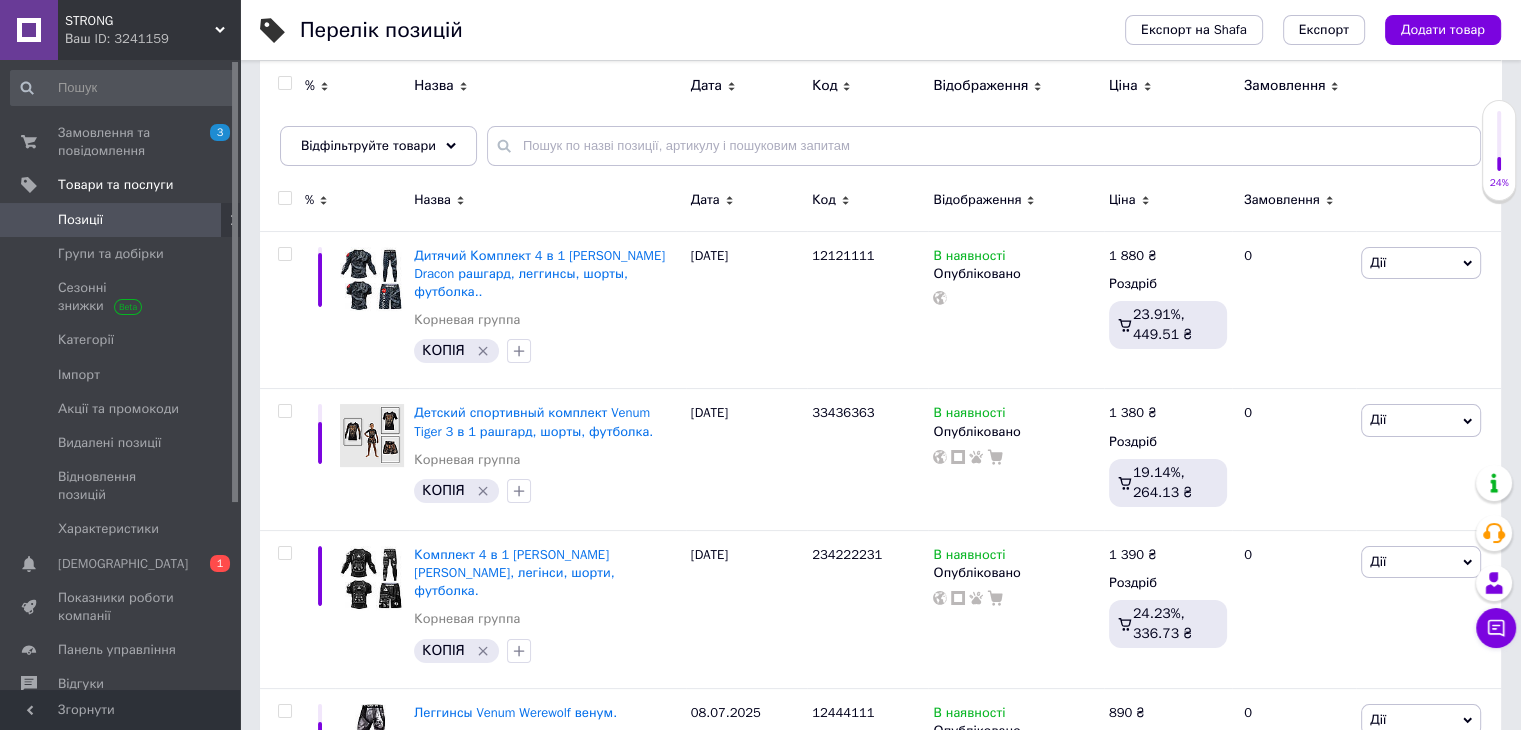 click on "Перелік позицій" at bounding box center (692, 30) 